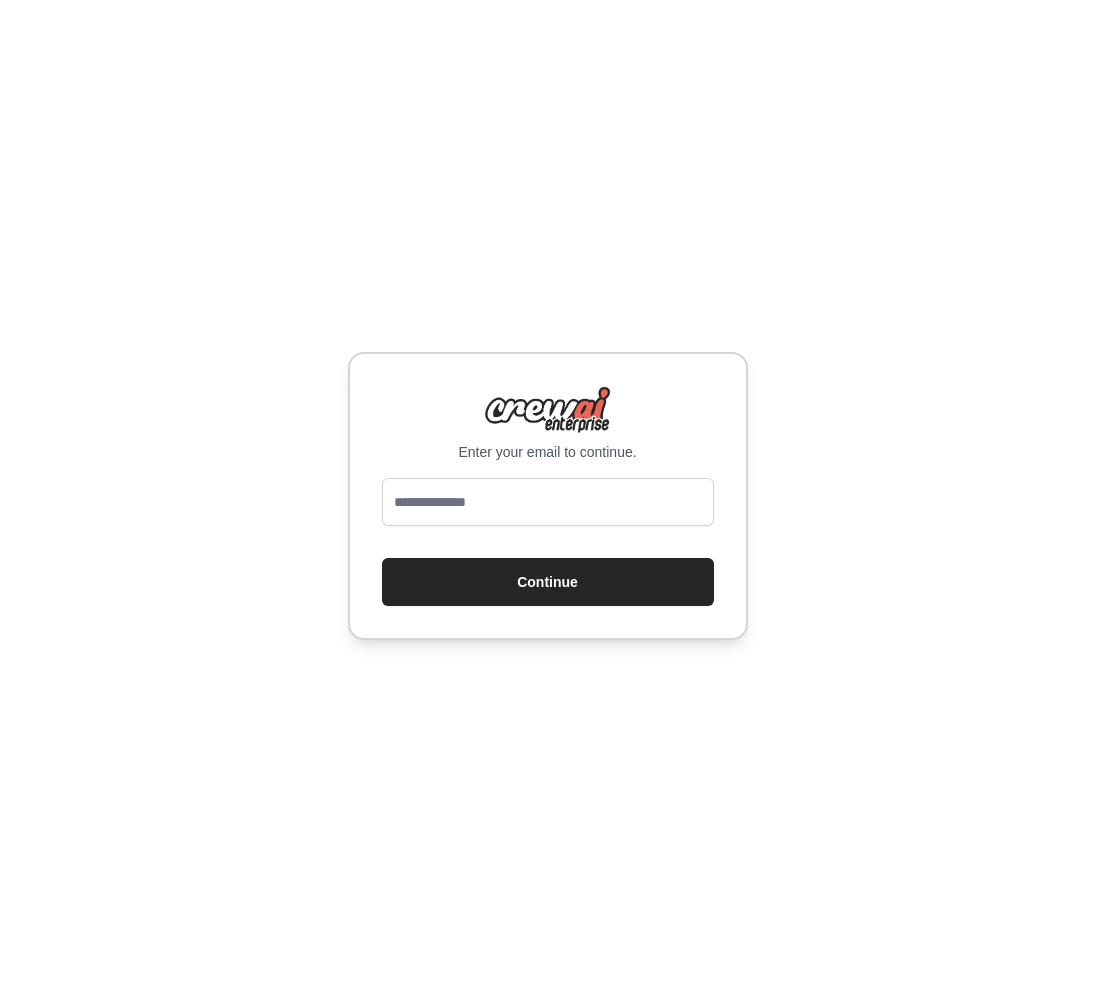 scroll, scrollTop: 0, scrollLeft: 0, axis: both 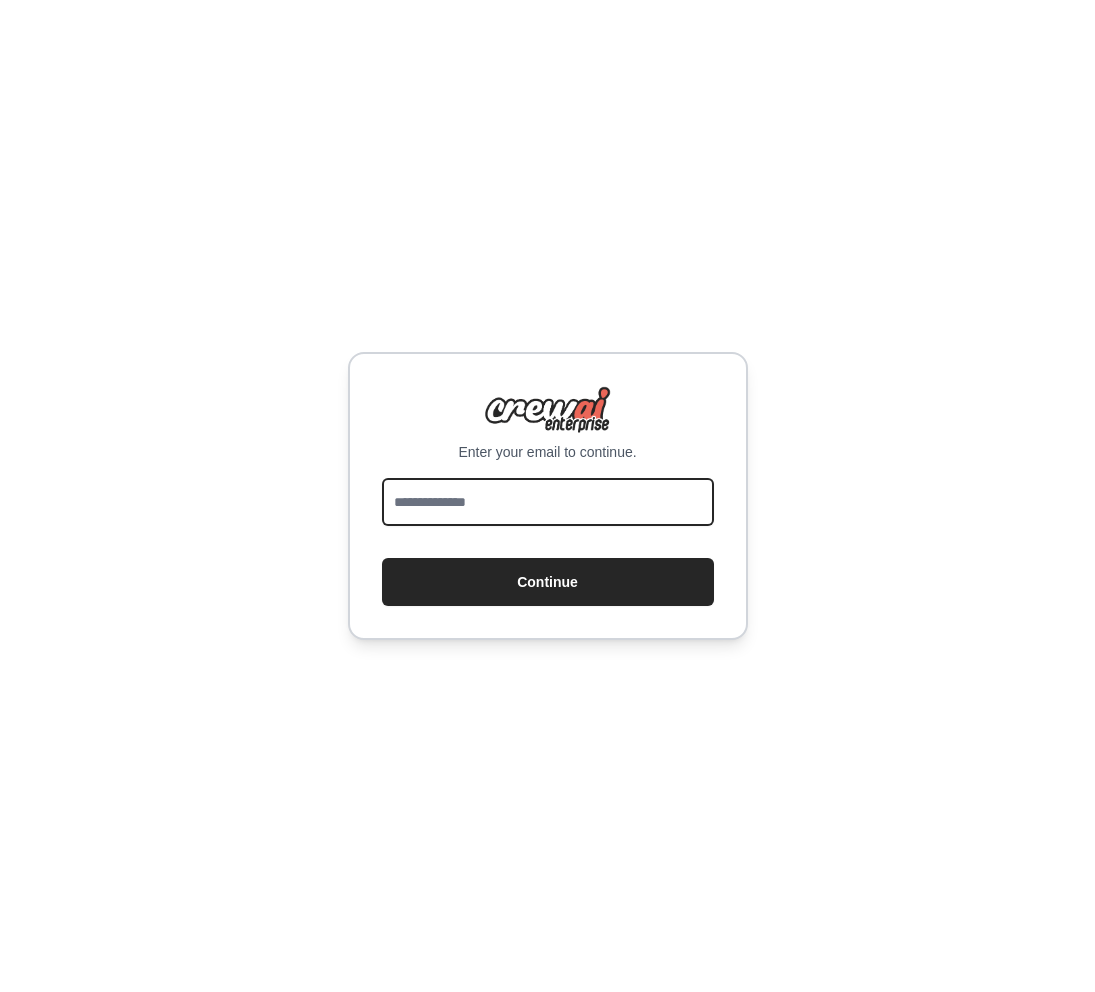 drag, startPoint x: 0, startPoint y: 0, endPoint x: 538, endPoint y: 510, distance: 741.3124 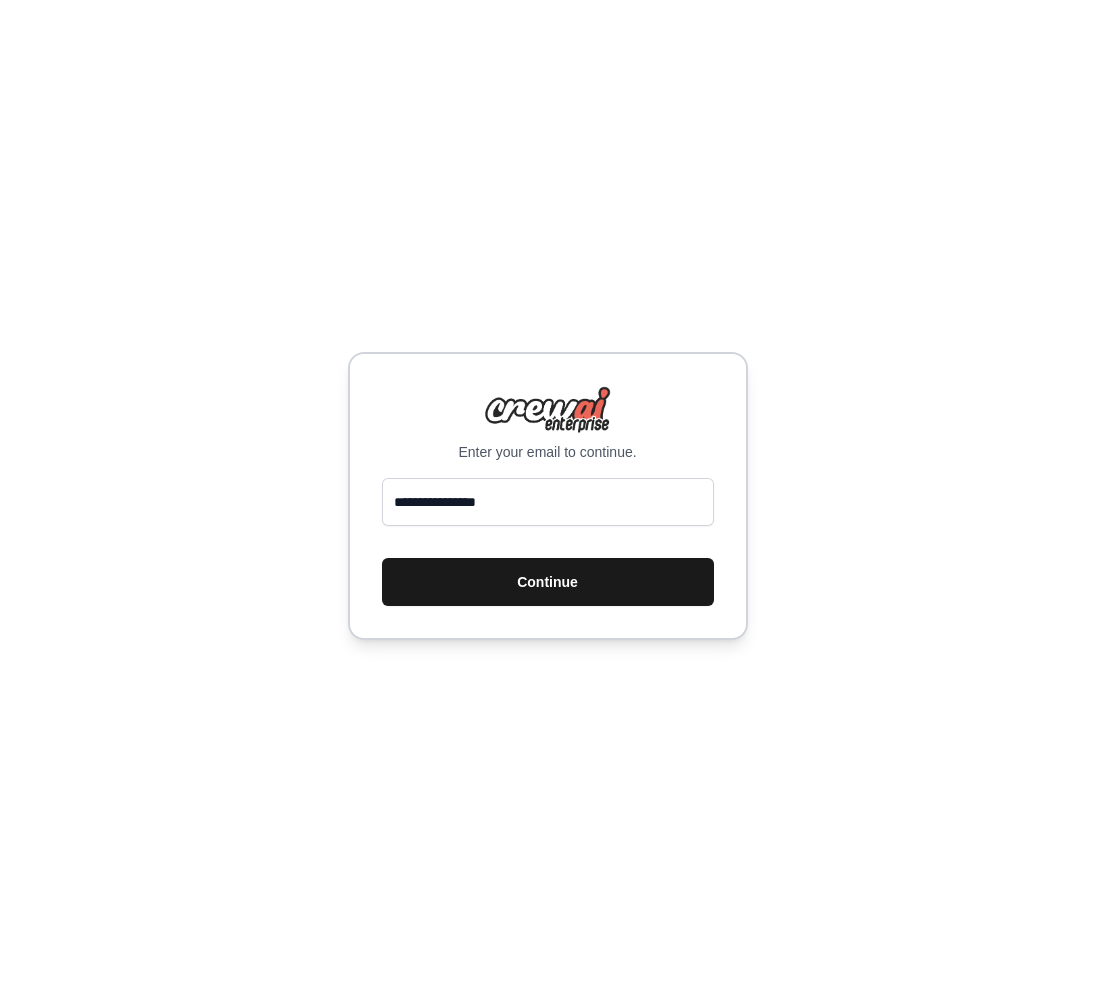 click on "Continue" at bounding box center (548, 582) 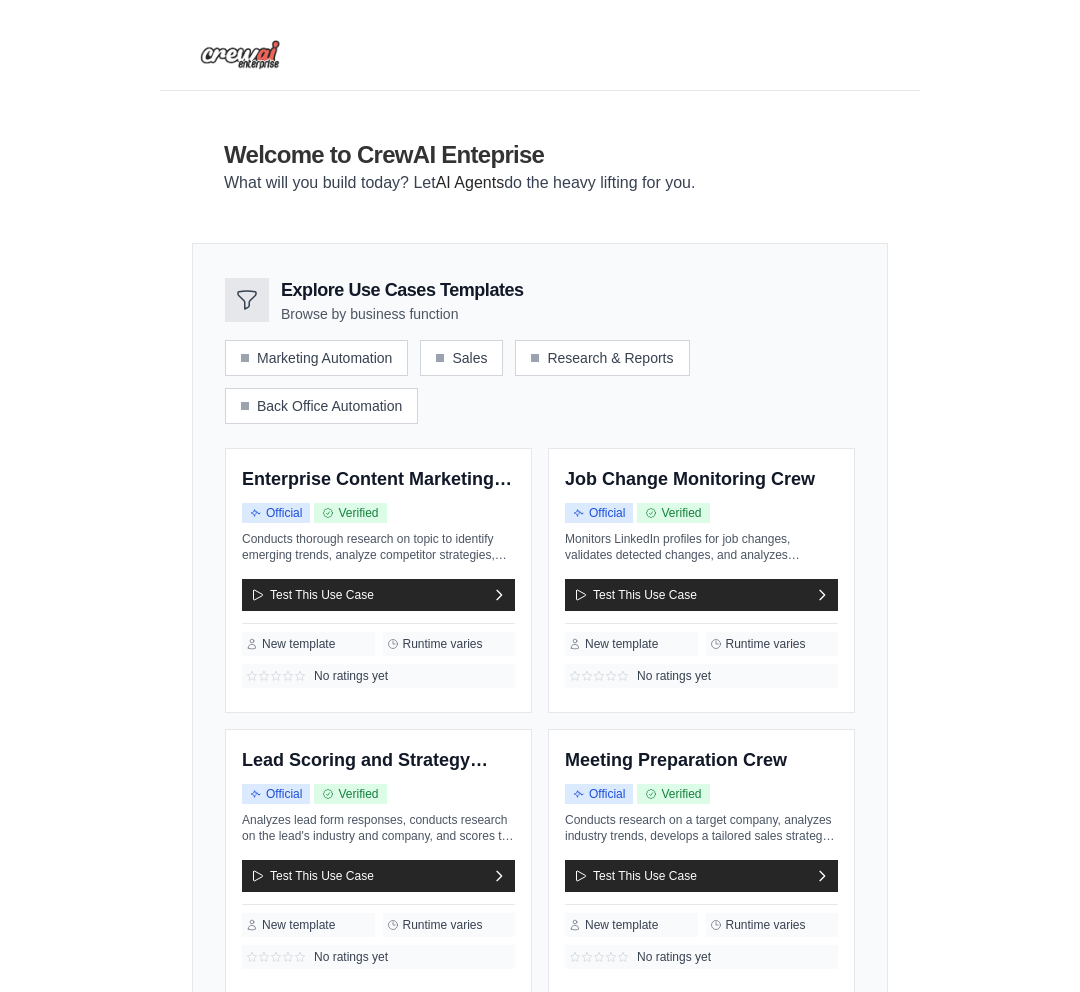 scroll, scrollTop: 0, scrollLeft: 0, axis: both 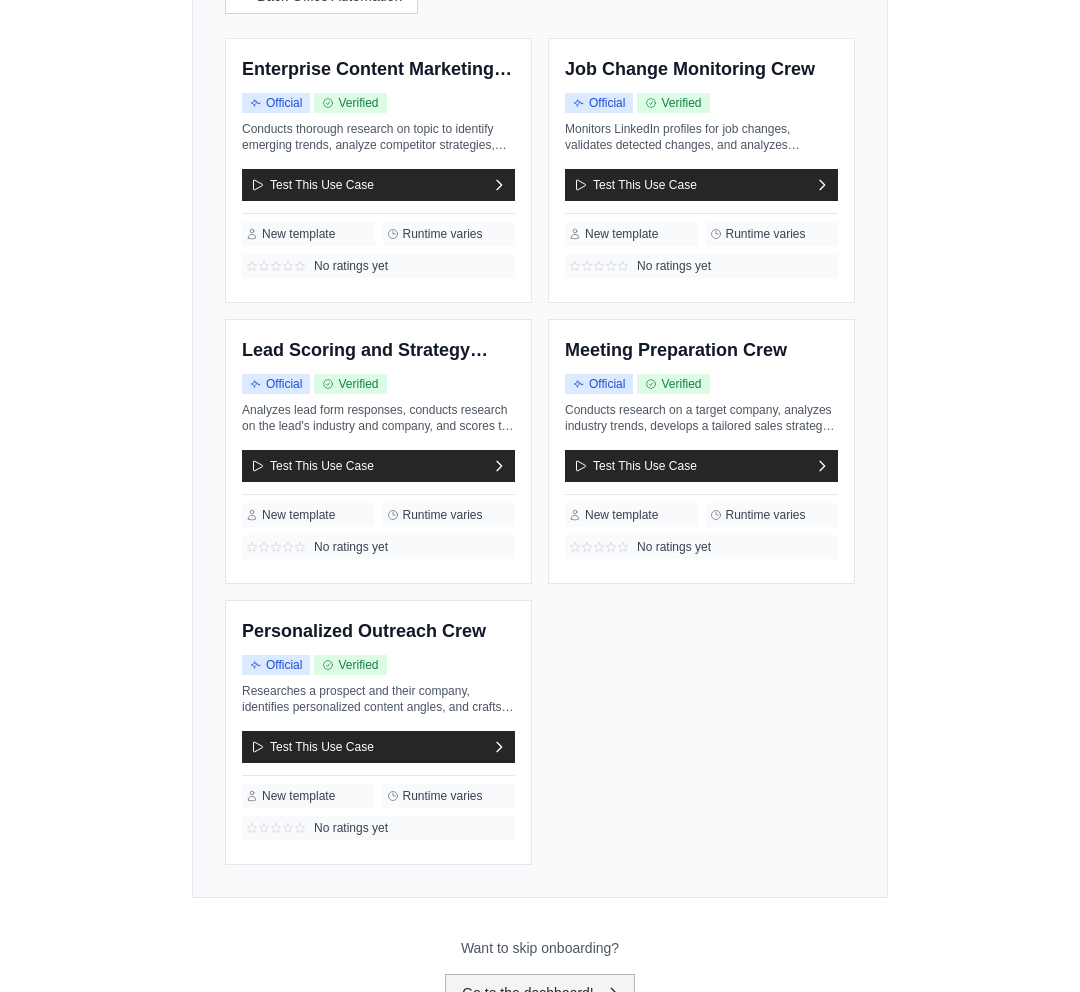 click on "Go to the dashboard!" at bounding box center [540, 993] 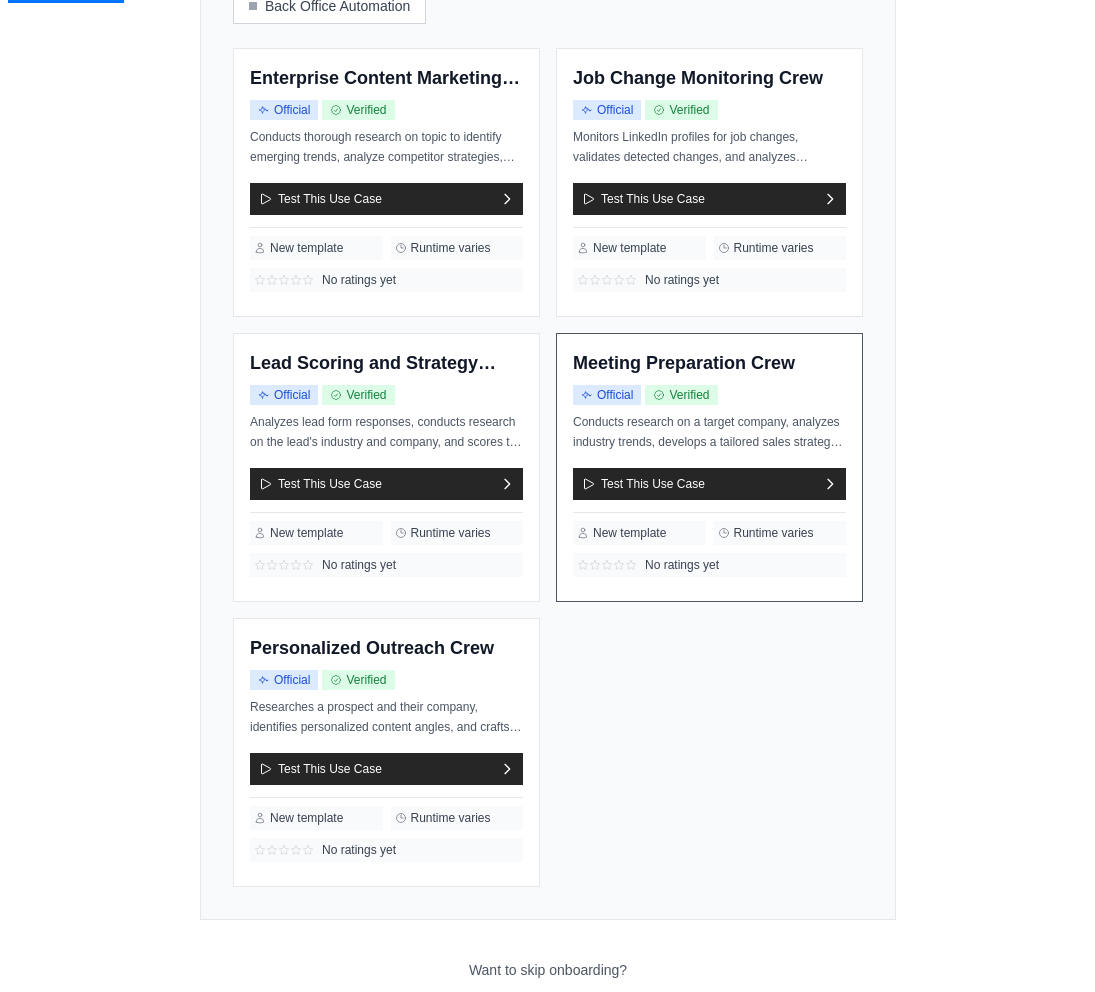 scroll, scrollTop: 0, scrollLeft: 0, axis: both 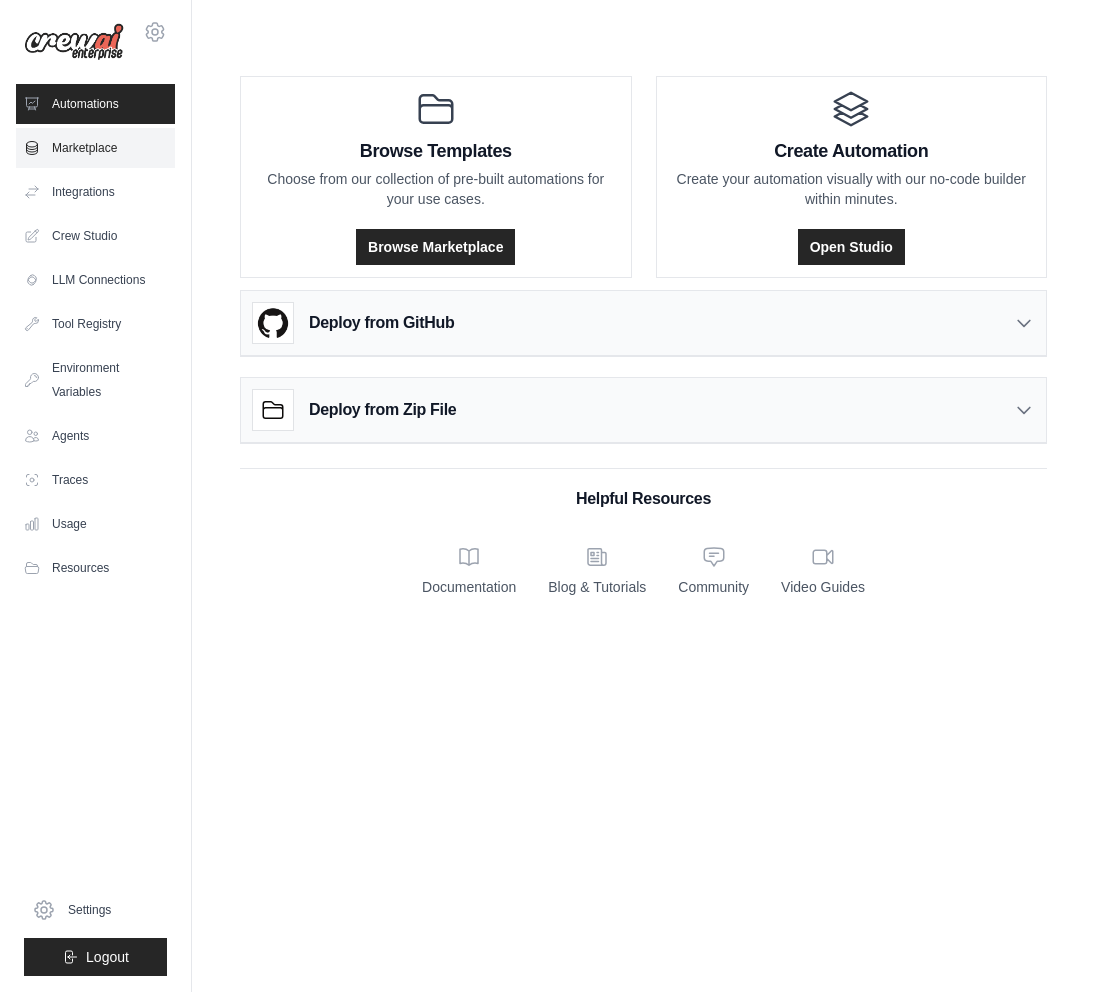 click on "Marketplace" at bounding box center [95, 148] 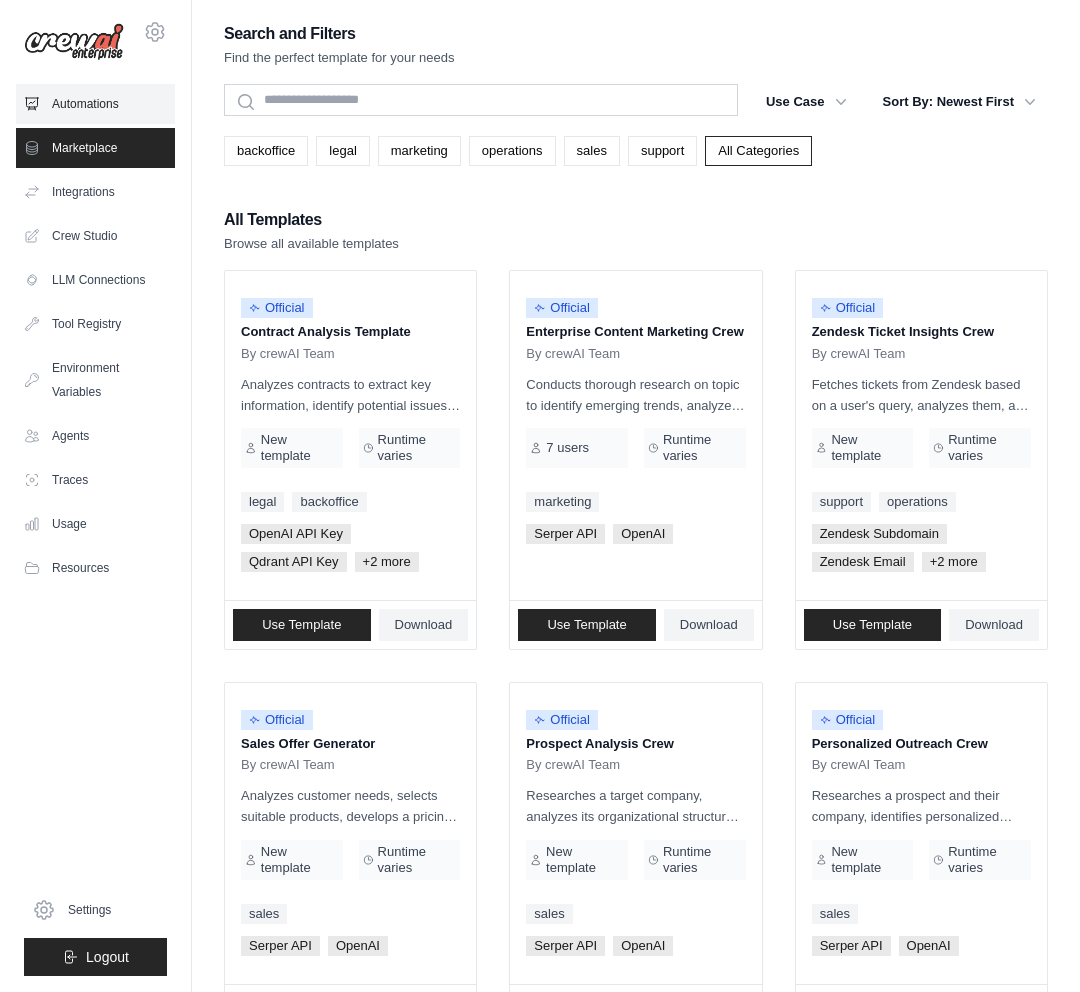 click on "Automations" at bounding box center [95, 104] 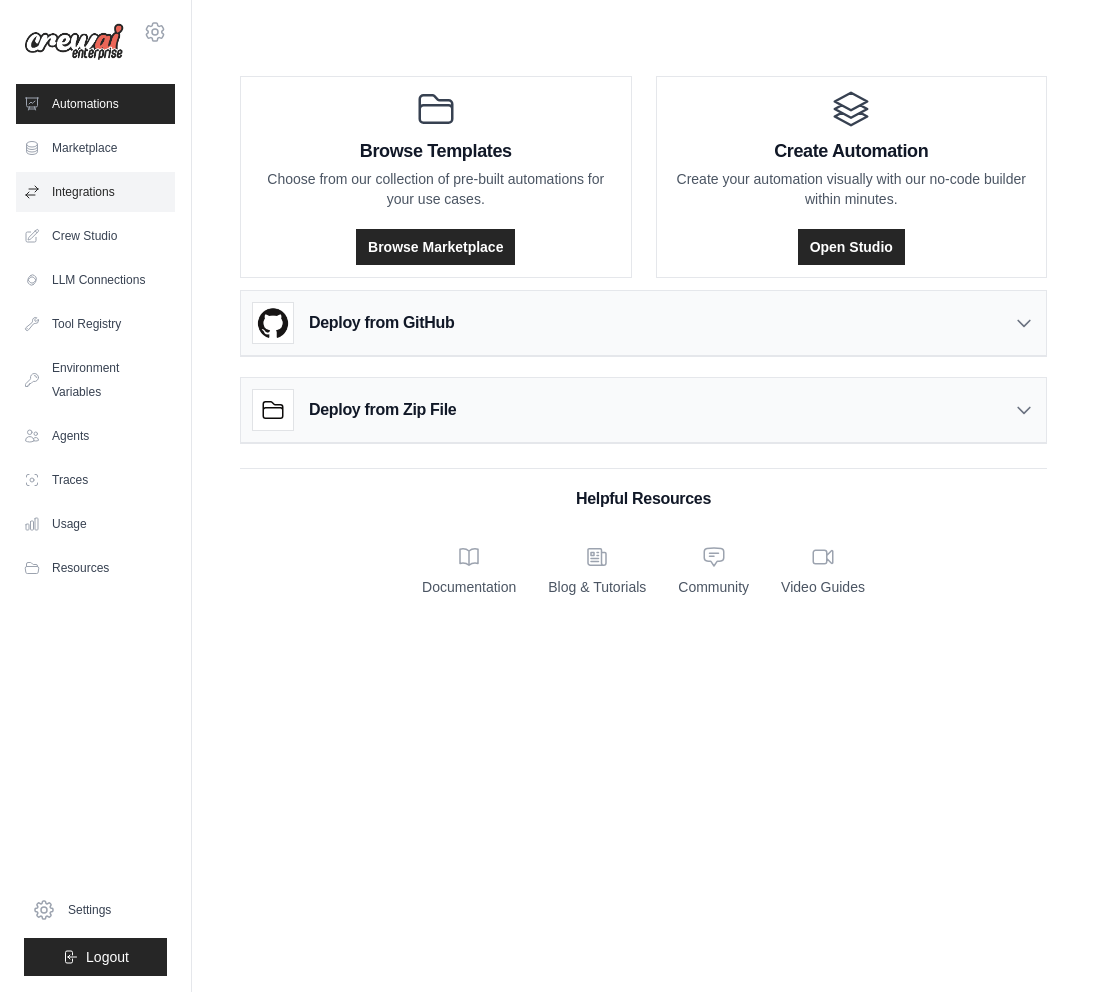 click on "Integrations" at bounding box center [95, 192] 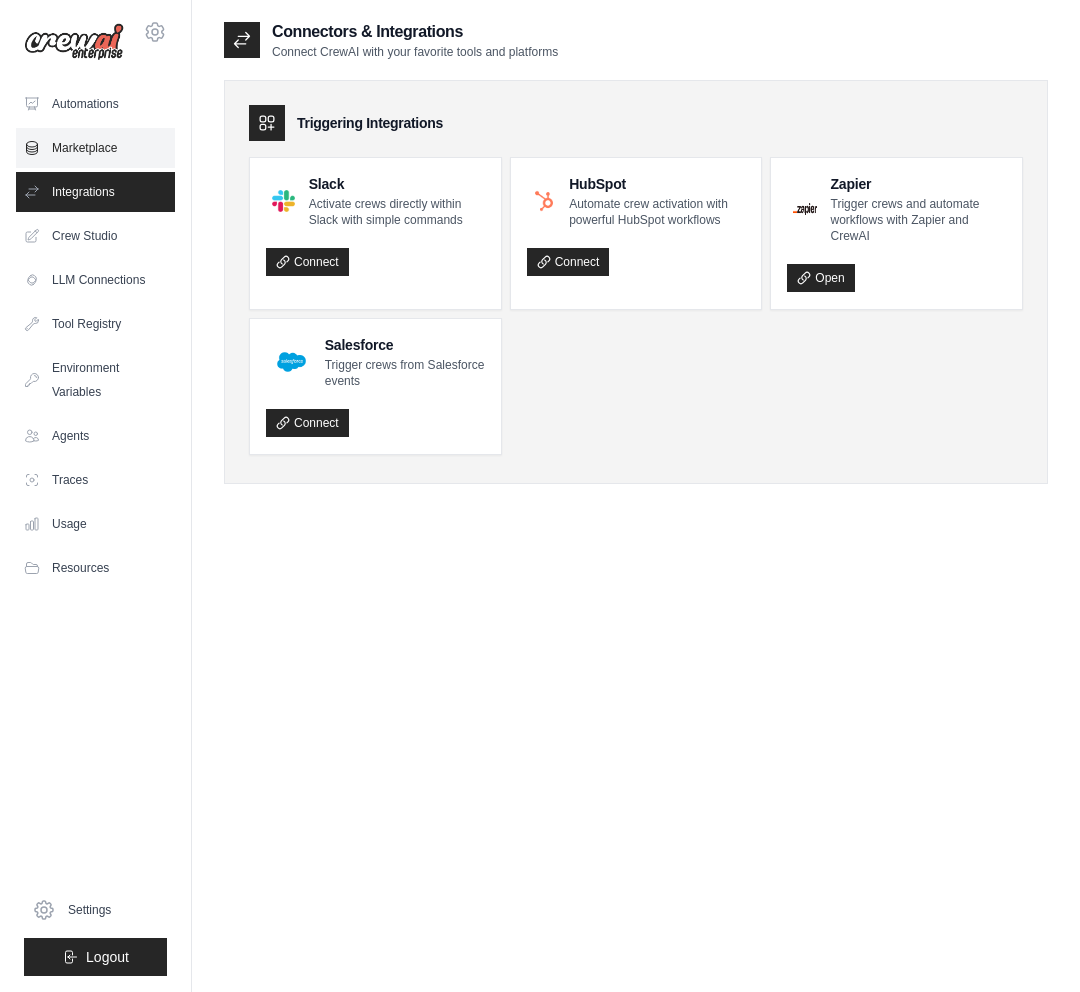 click on "Marketplace" at bounding box center (95, 148) 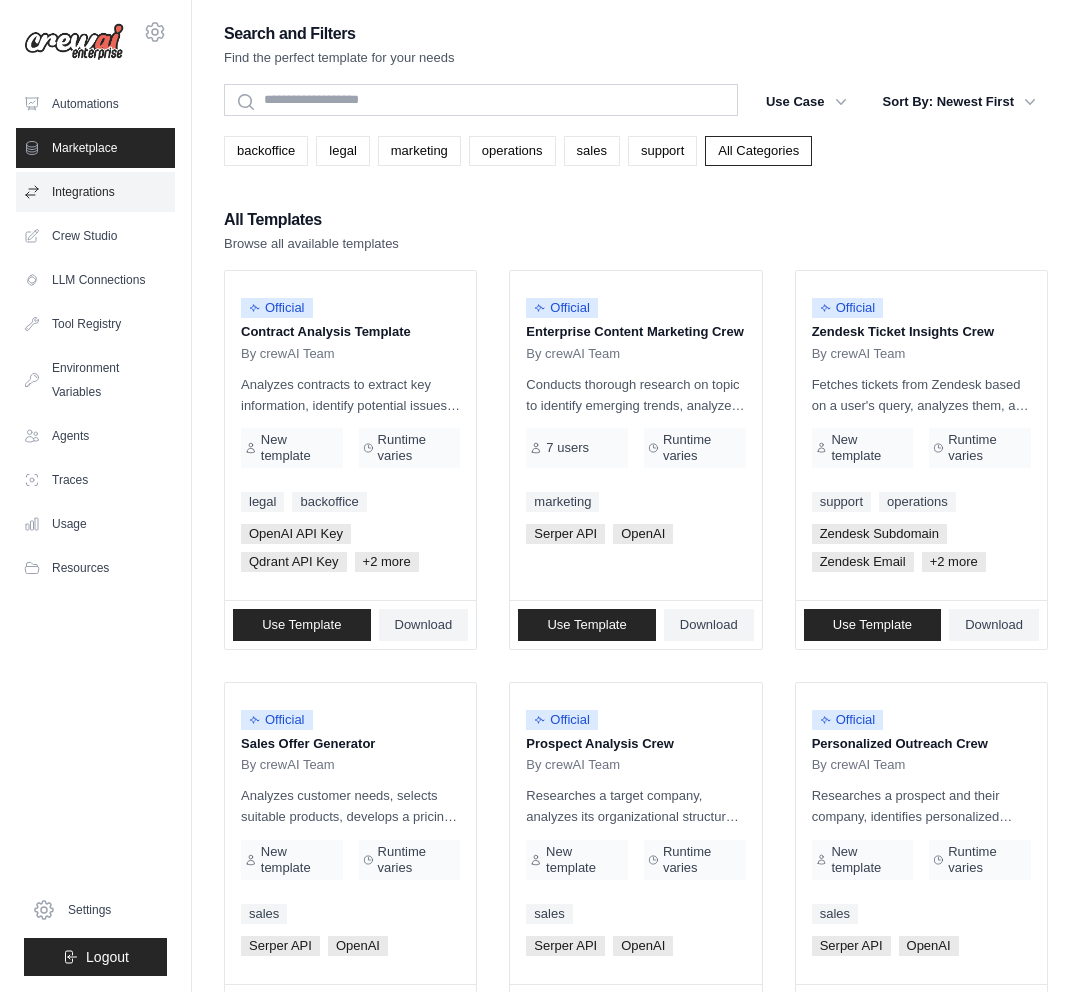 click on "Integrations" at bounding box center [95, 192] 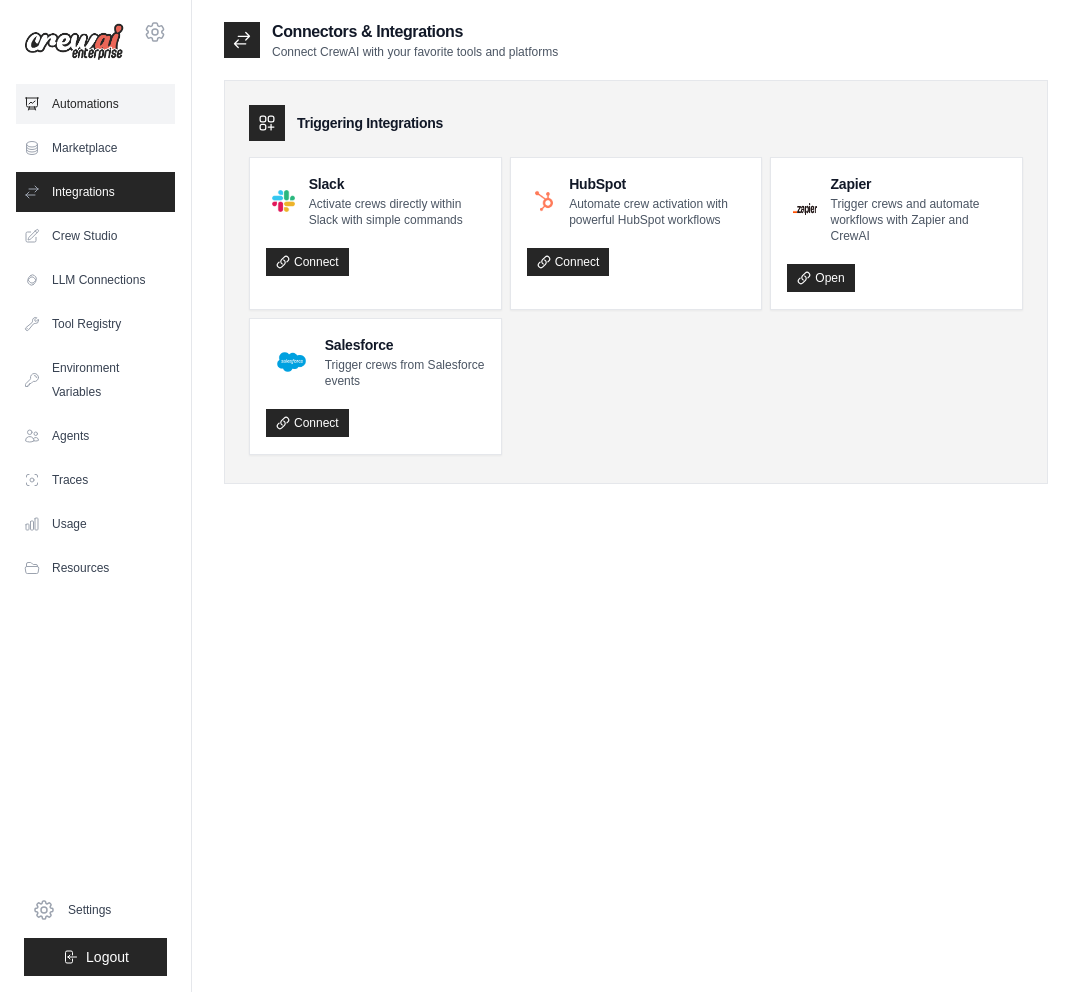 click on "Automations" at bounding box center (95, 104) 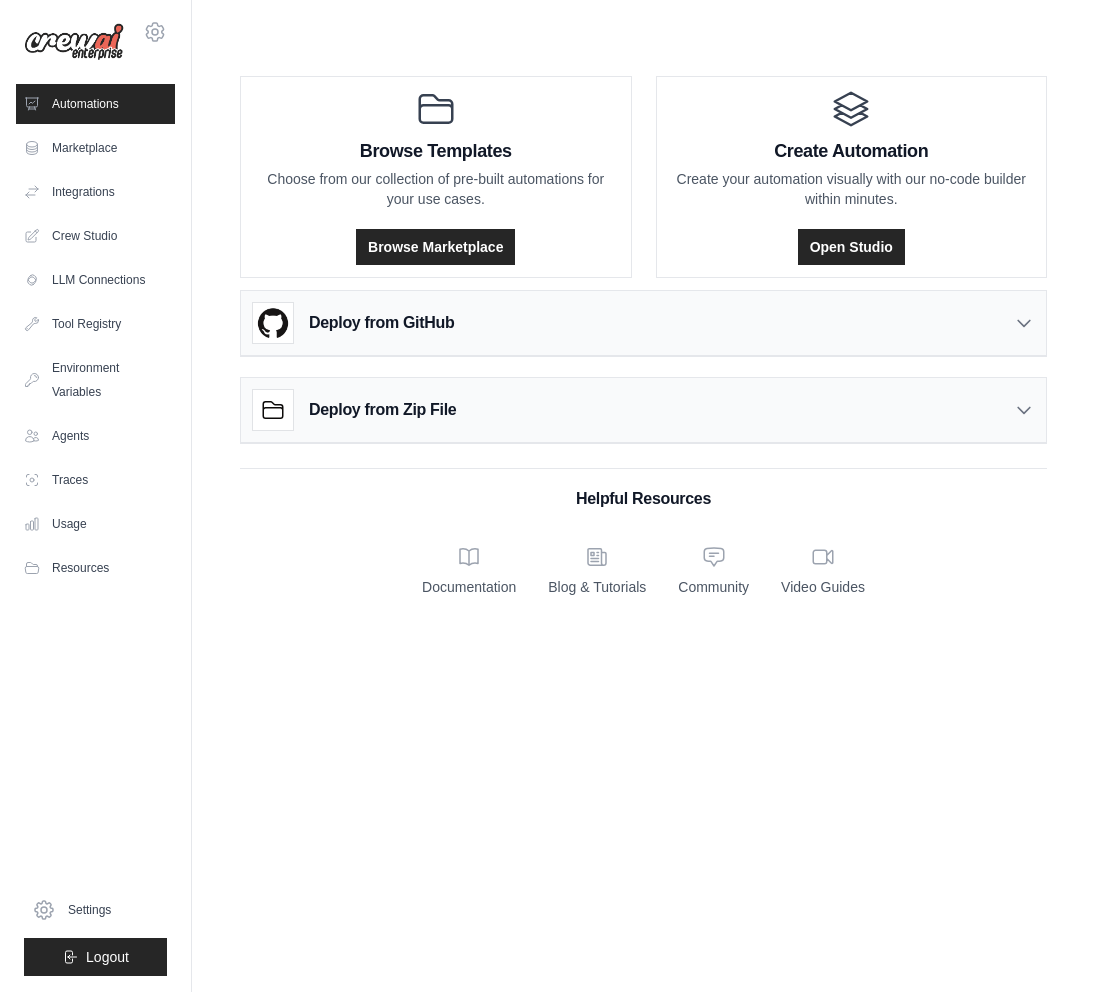 click on "Deploy from GitHub" at bounding box center (353, 323) 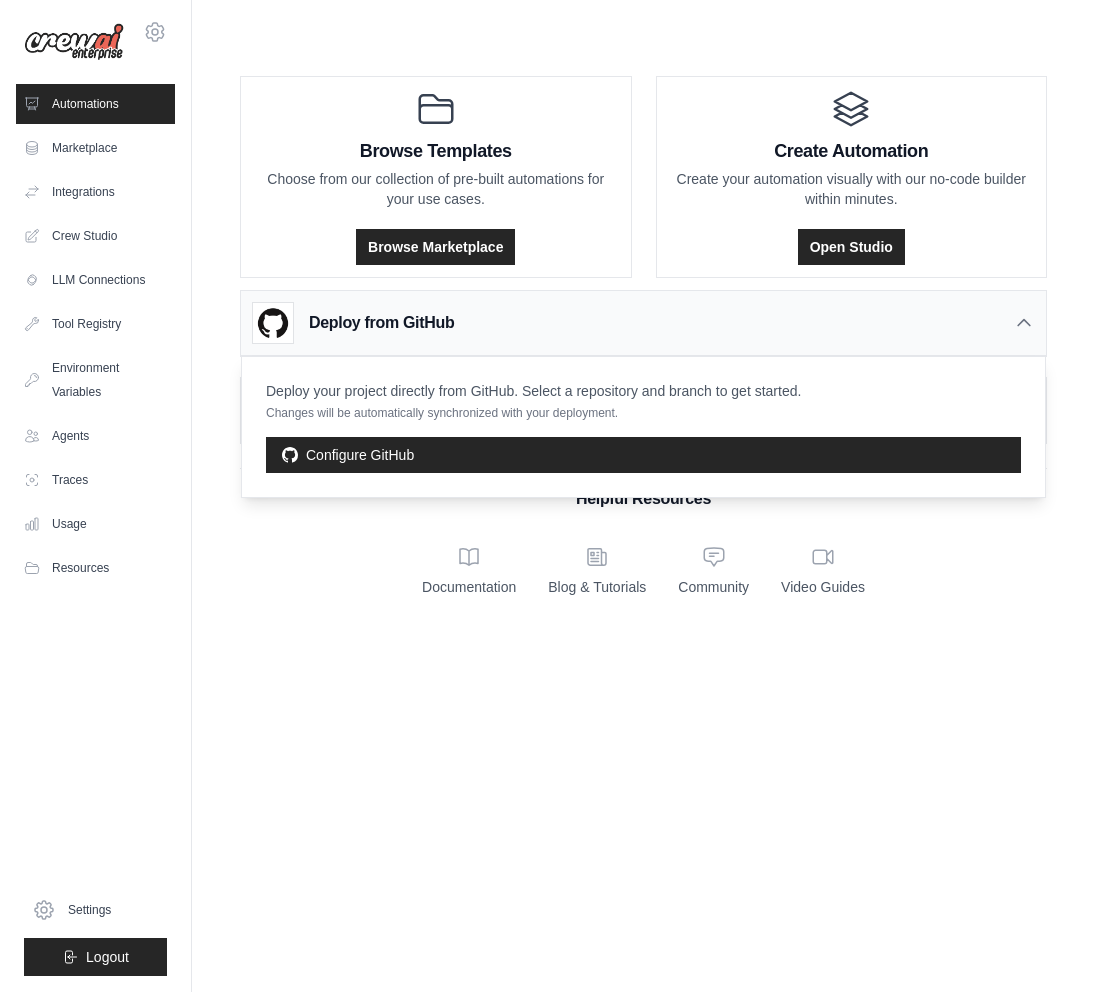 click on "Deploy from GitHub" at bounding box center (353, 323) 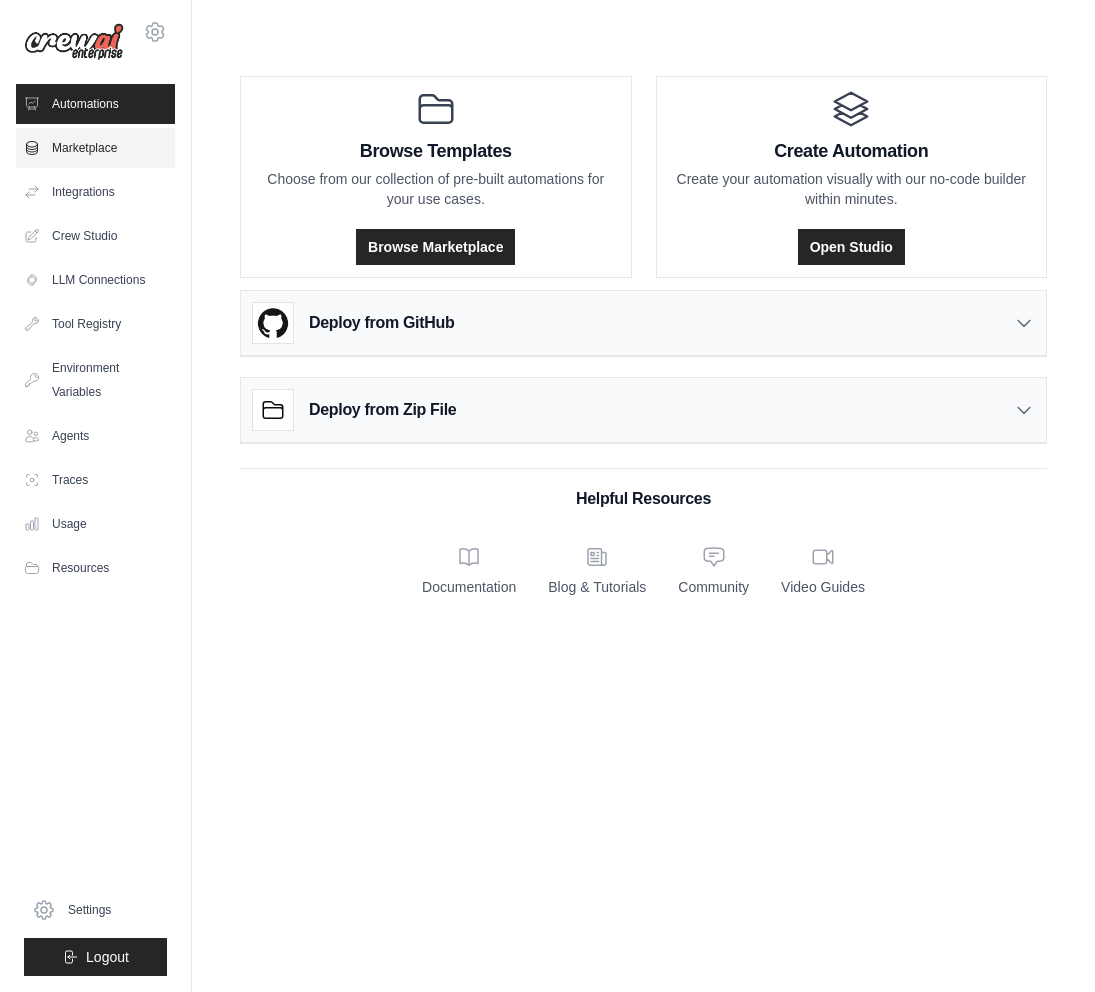 click on "Marketplace" at bounding box center [95, 148] 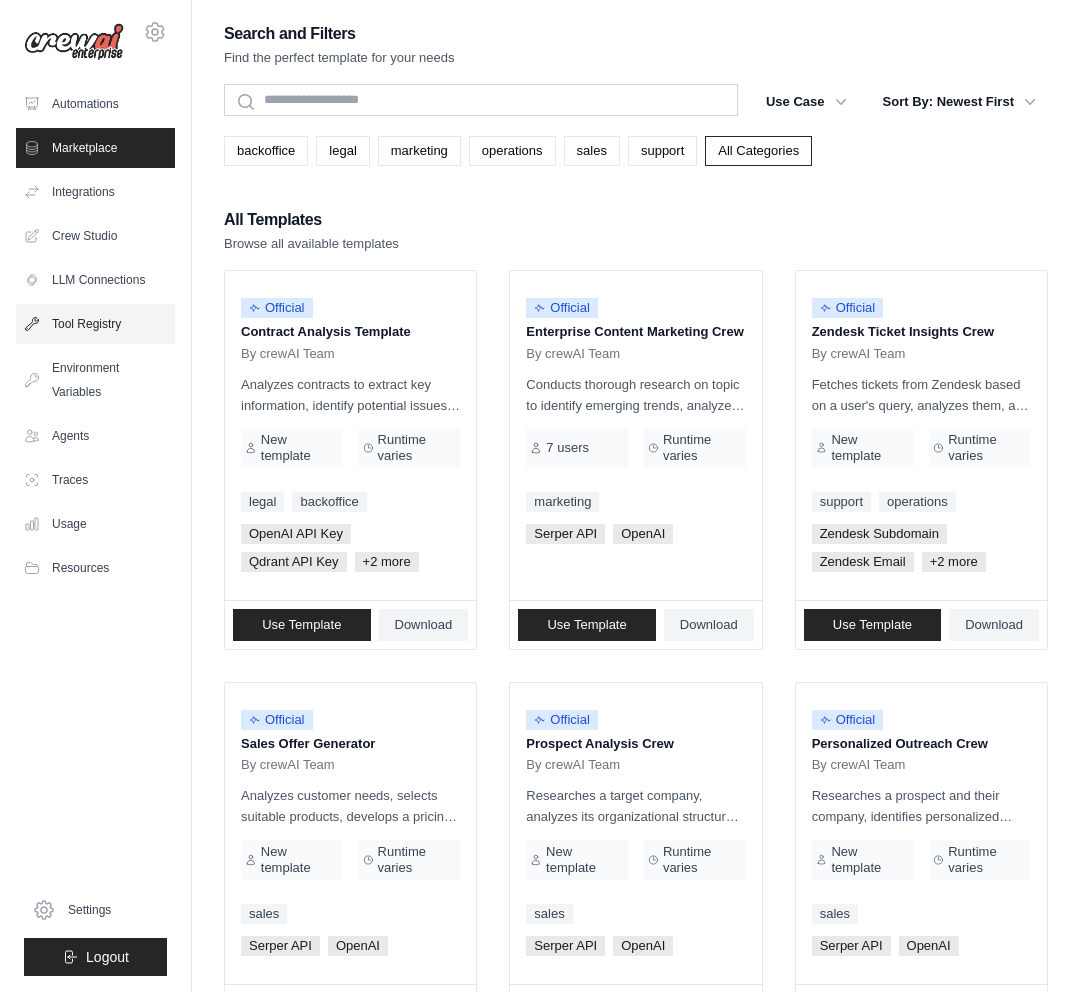 click on "Tool Registry" at bounding box center (95, 324) 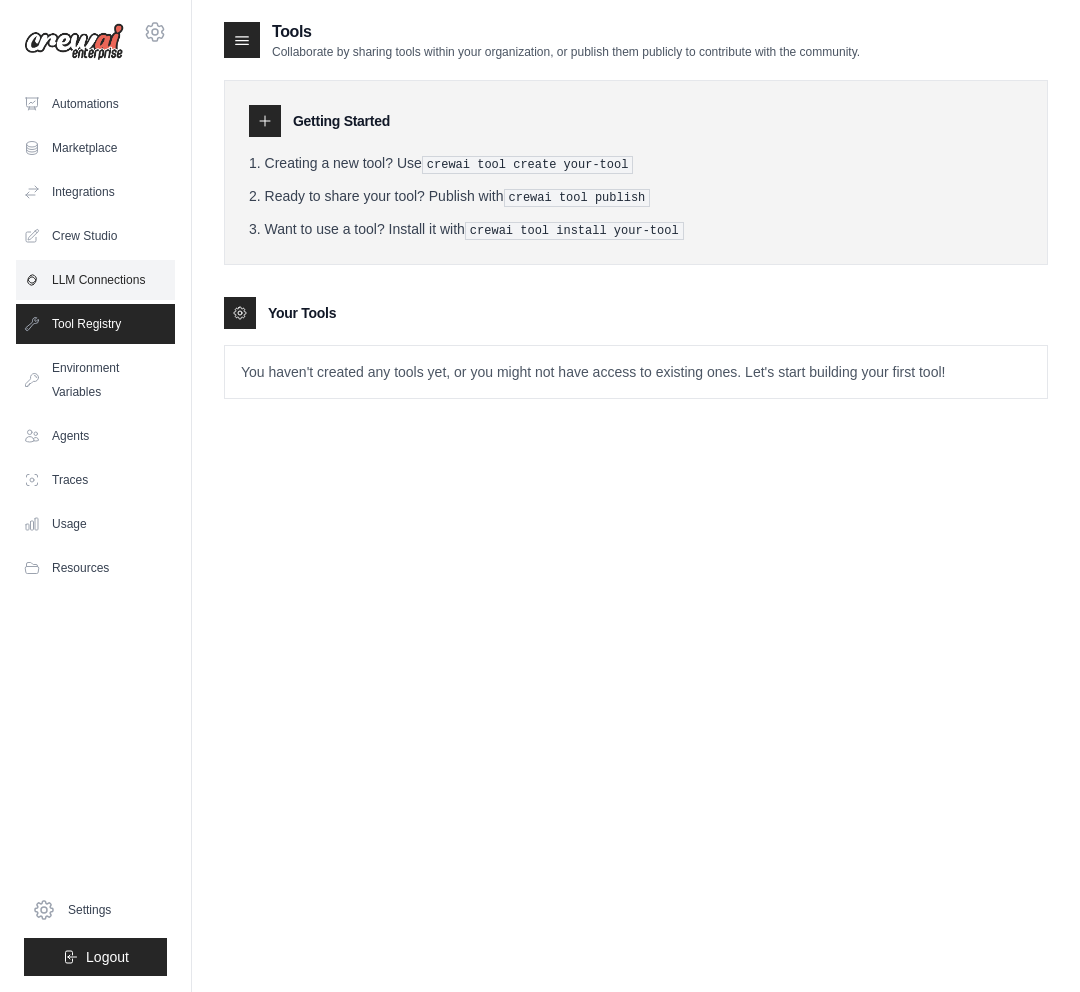 click on "LLM Connections" at bounding box center (95, 280) 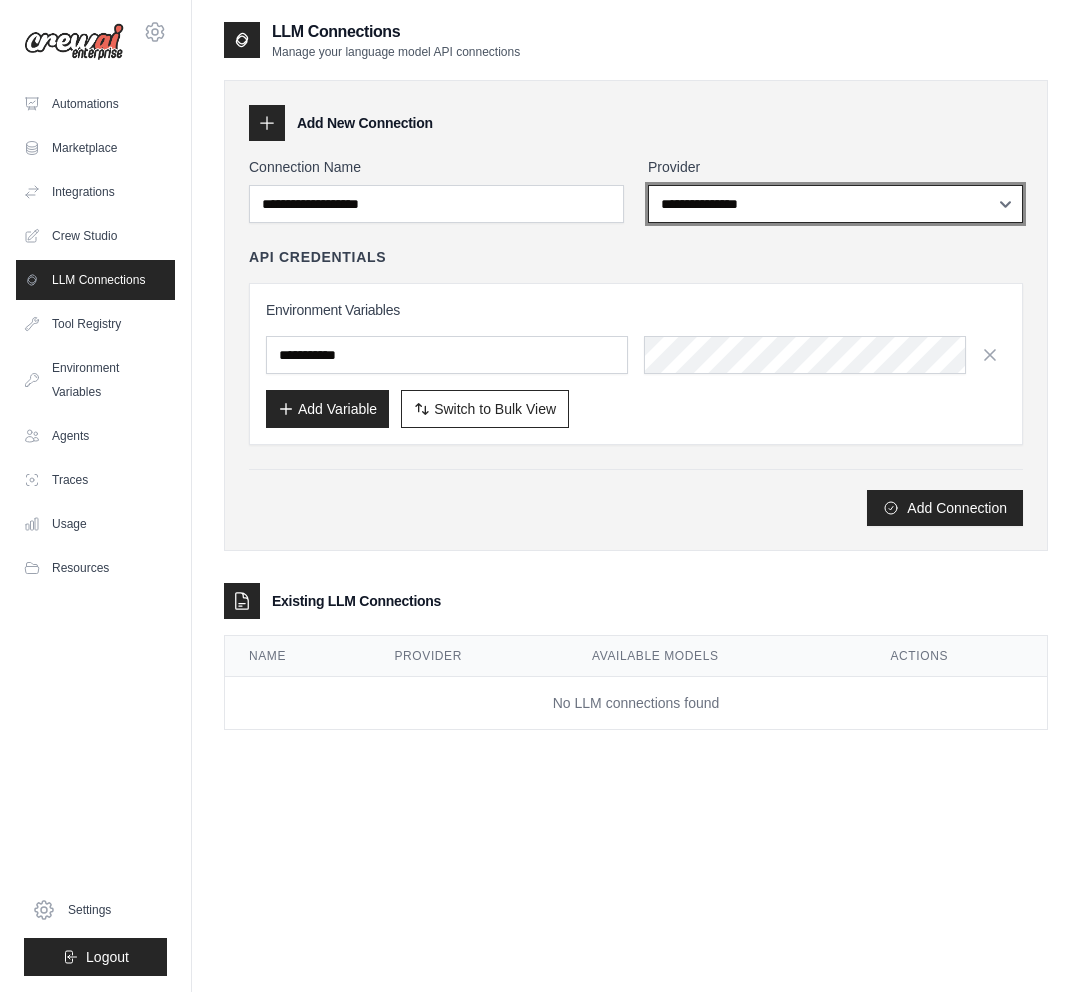 click on "**********" at bounding box center [835, 204] 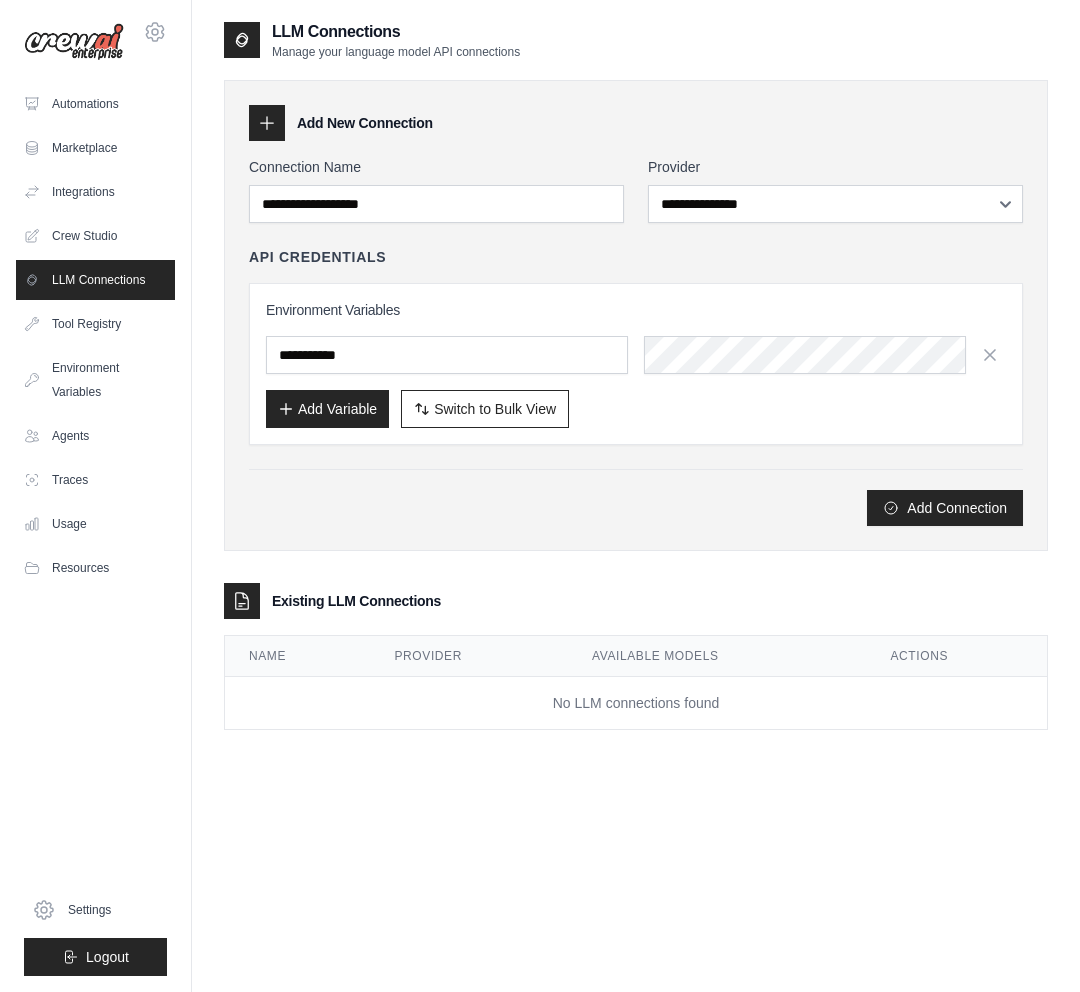 click on "**********" at bounding box center [636, 315] 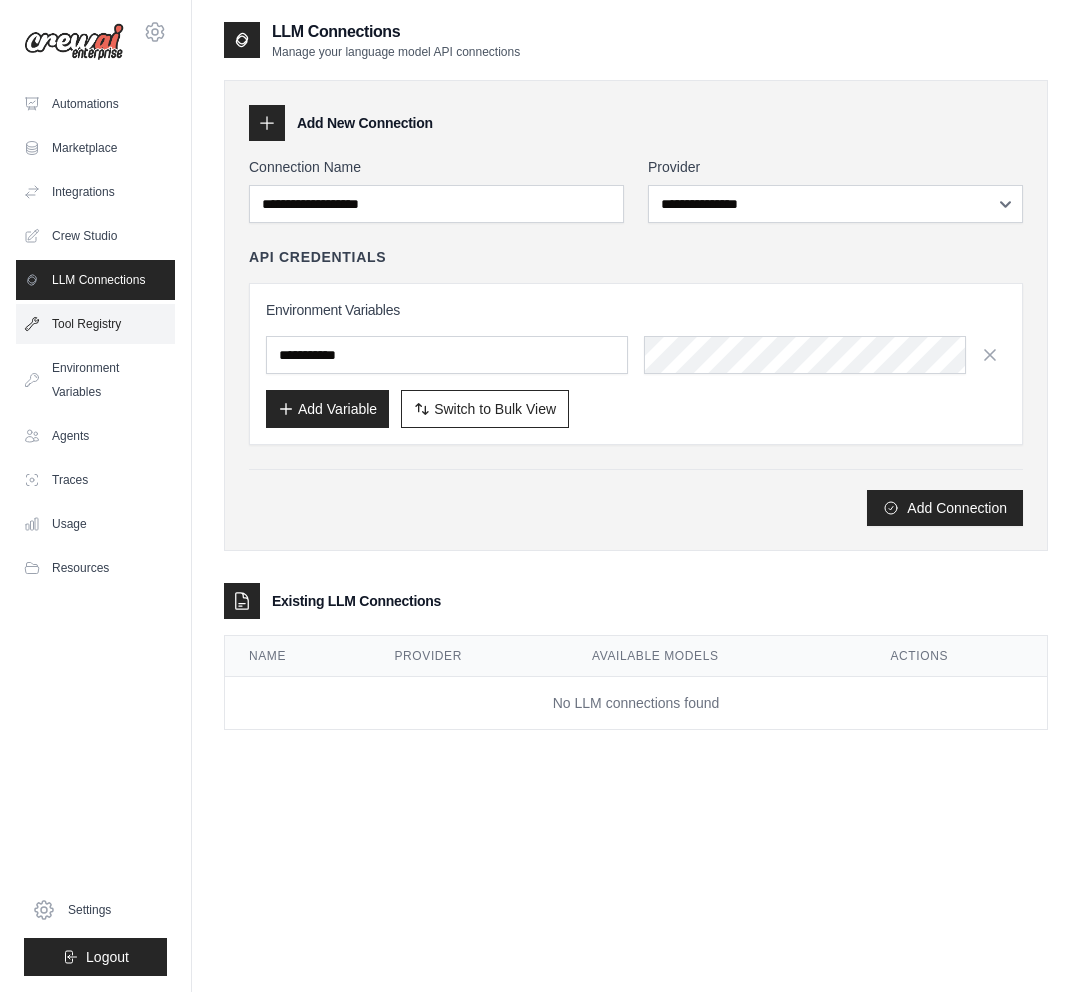 click on "Tool Registry" at bounding box center [95, 324] 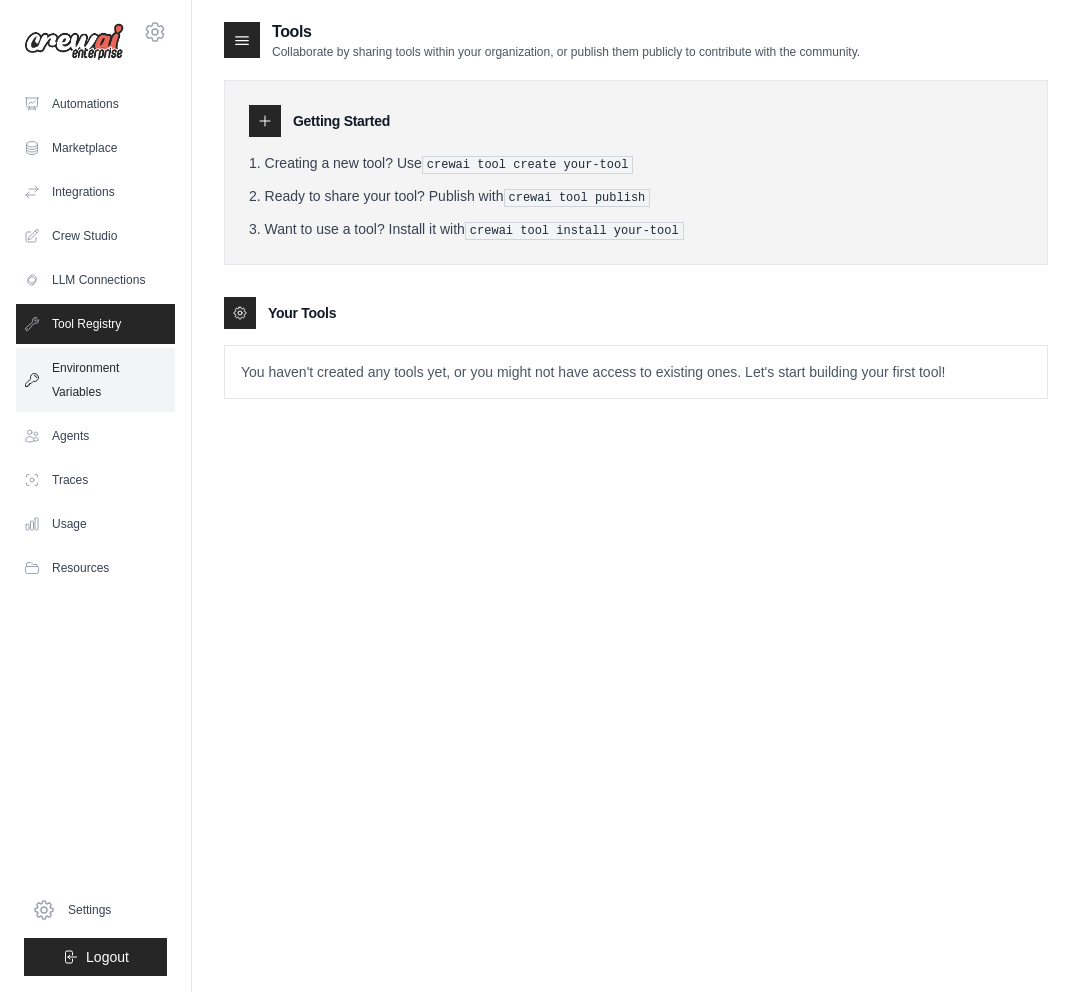 click on "Environment Variables" at bounding box center (95, 380) 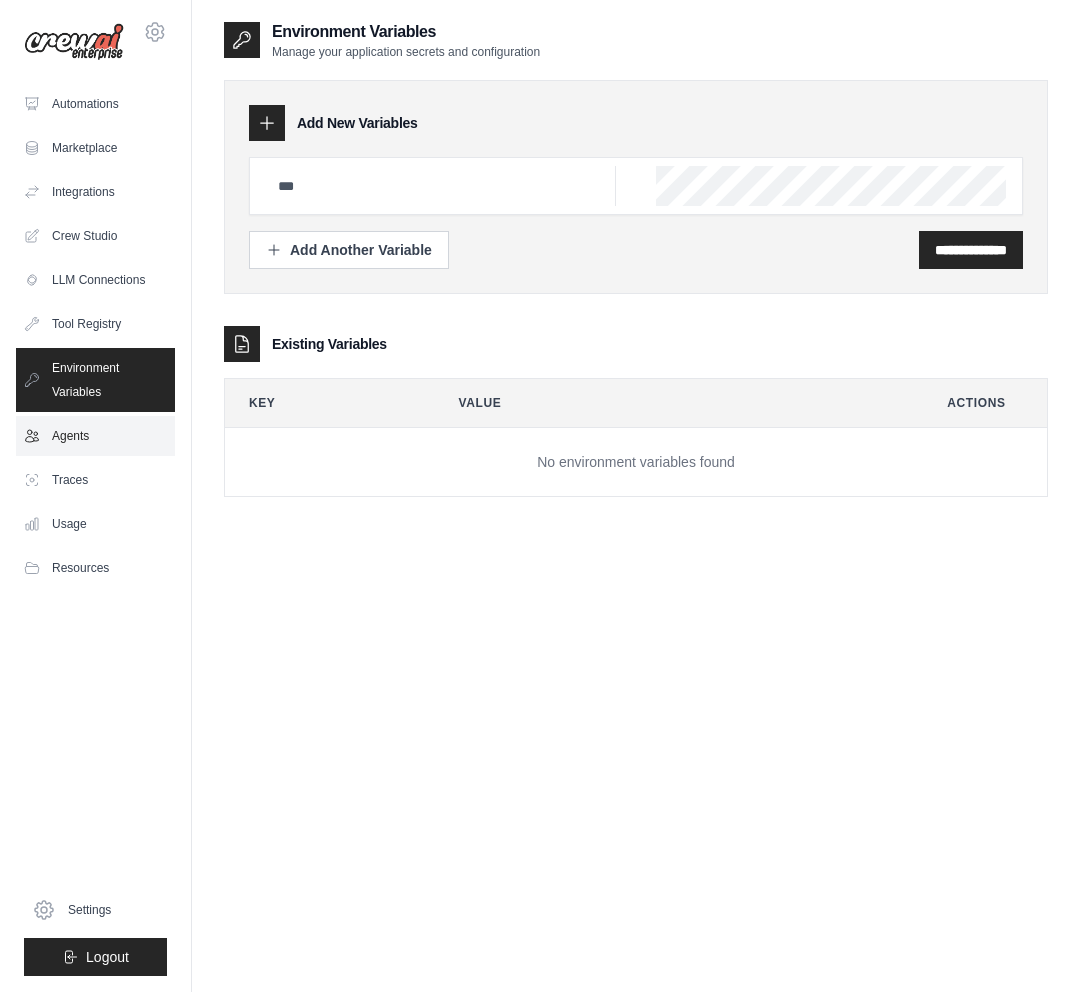 click on "Agents" at bounding box center [95, 436] 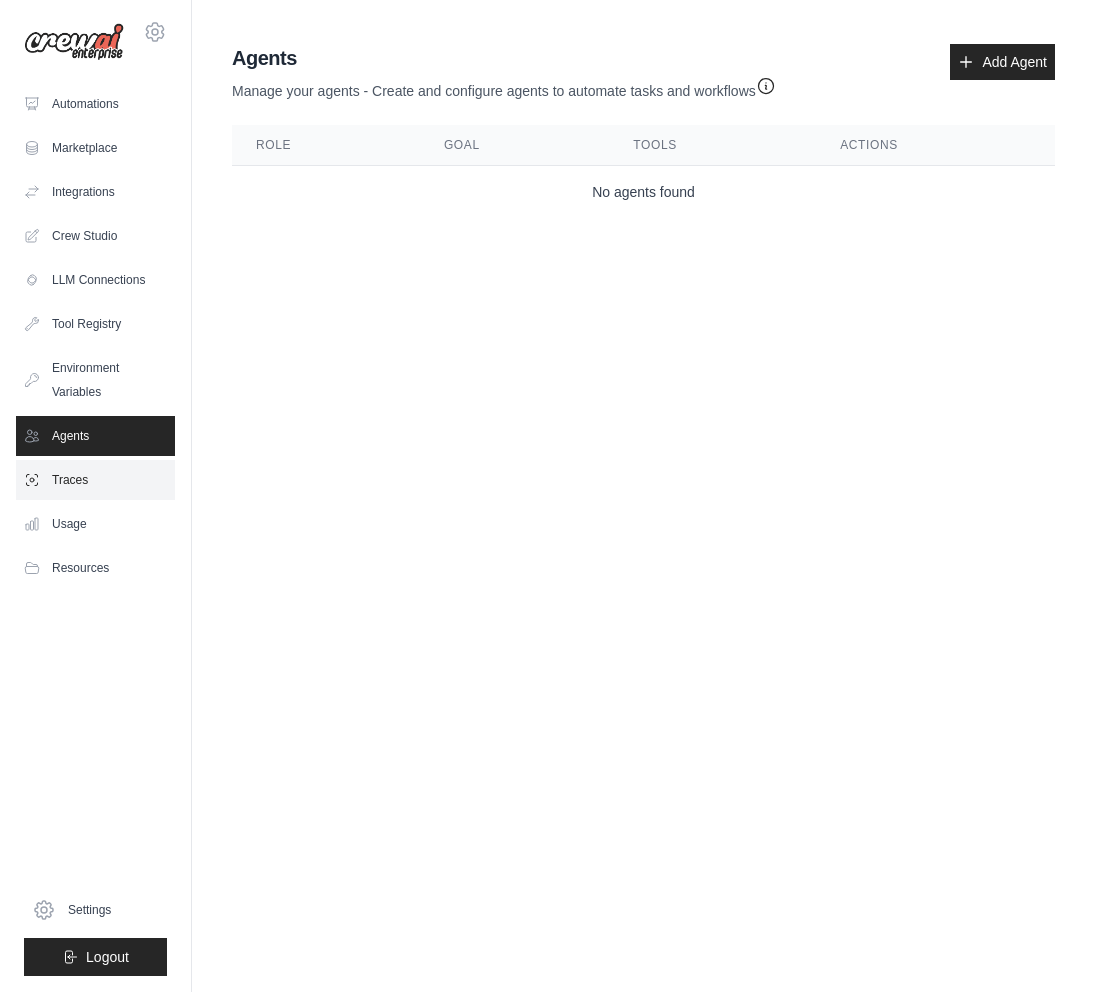 click on "Traces" at bounding box center (95, 480) 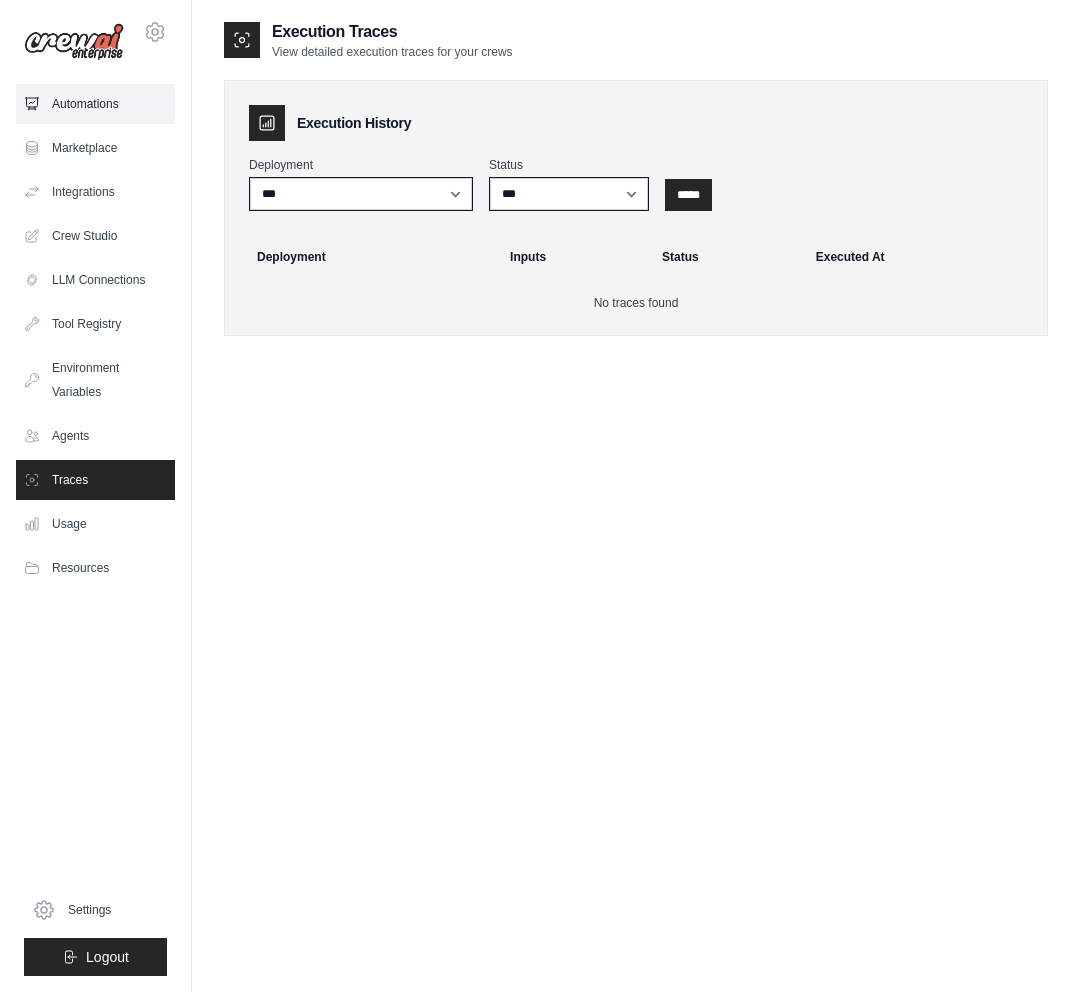click on "Automations" at bounding box center (95, 104) 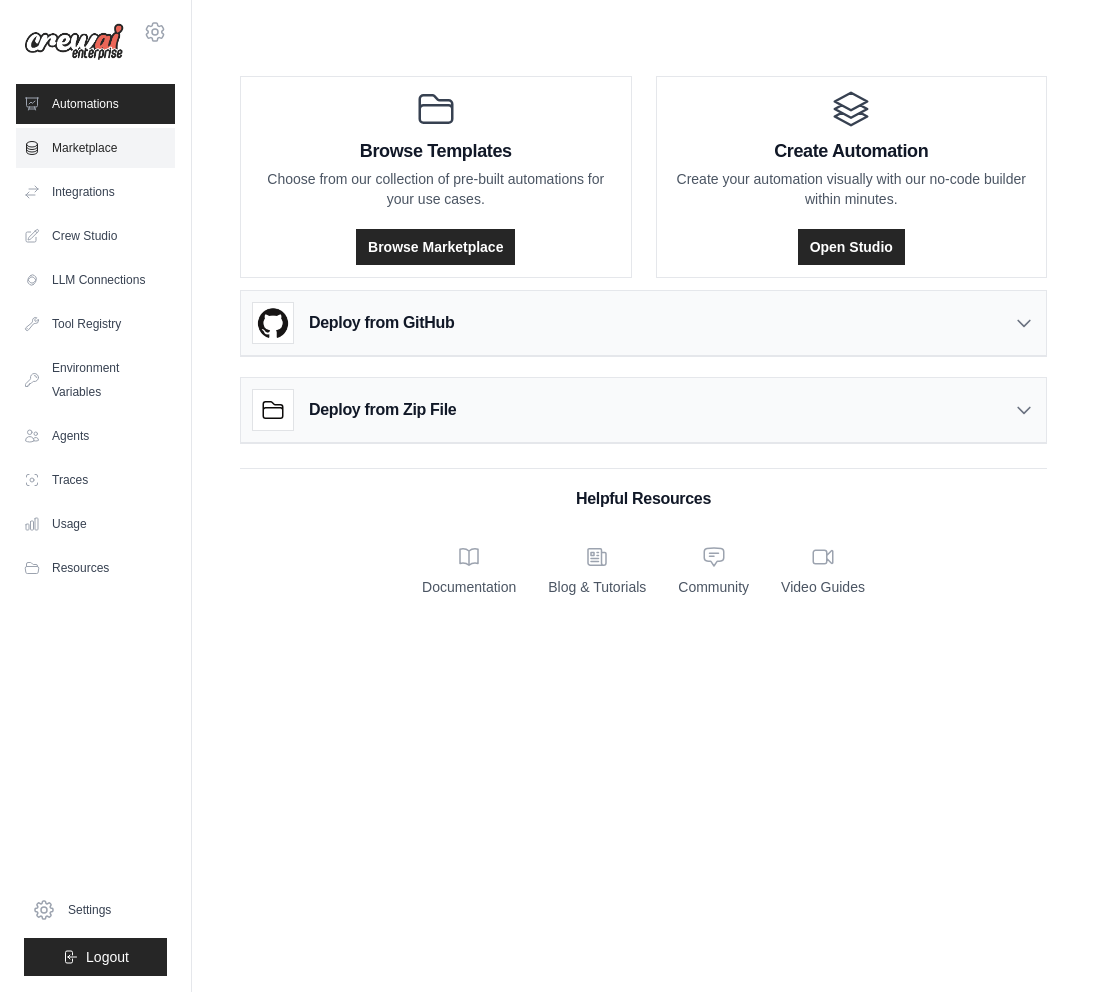 click on "Marketplace" at bounding box center [95, 148] 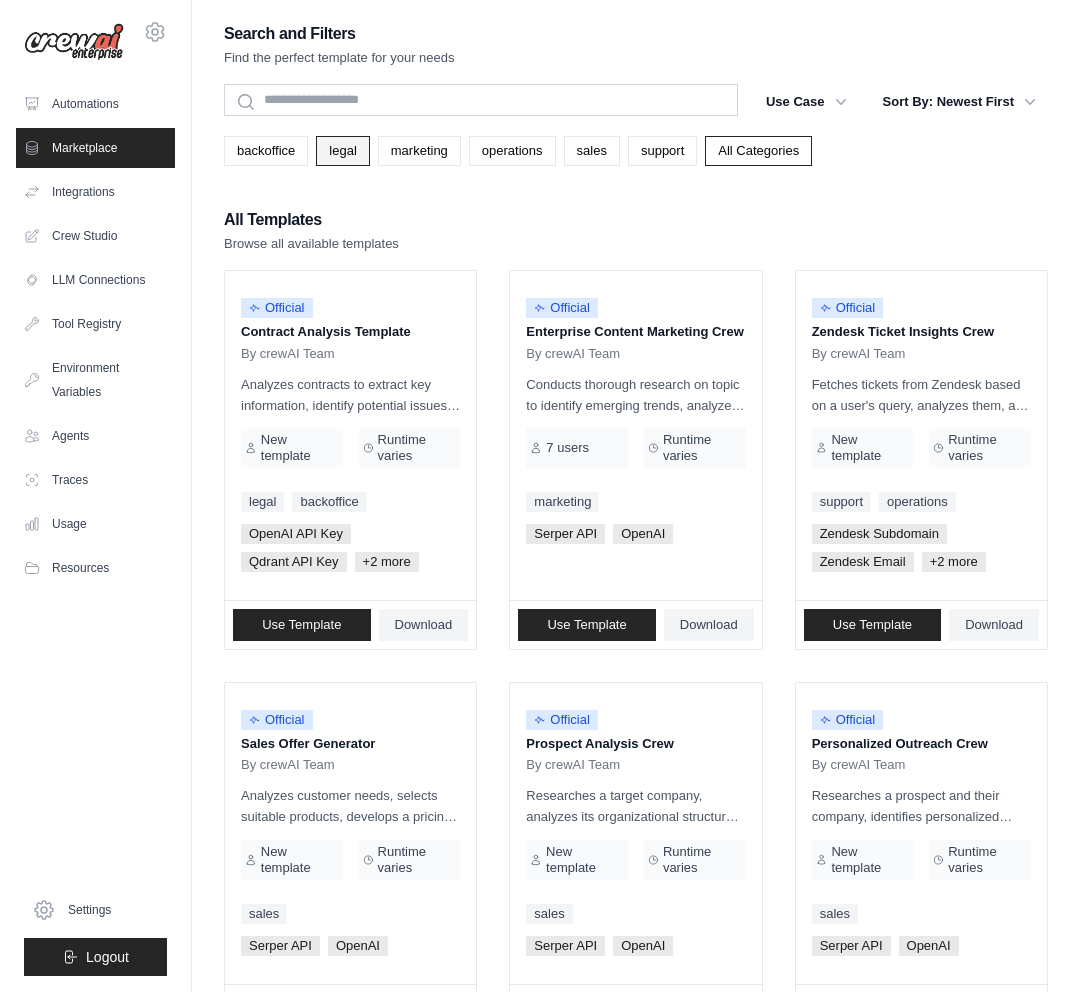 click on "legal" at bounding box center (342, 151) 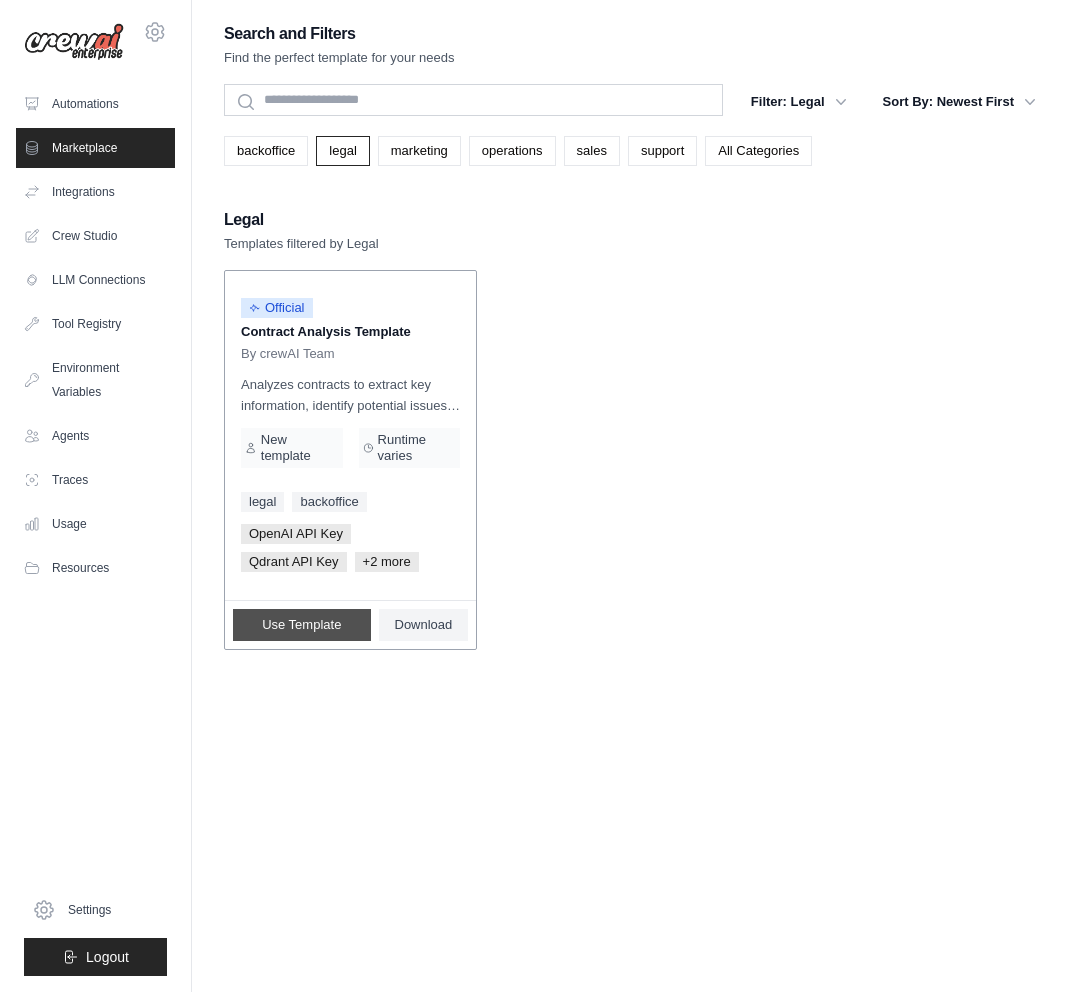 click on "Use Template" at bounding box center [301, 625] 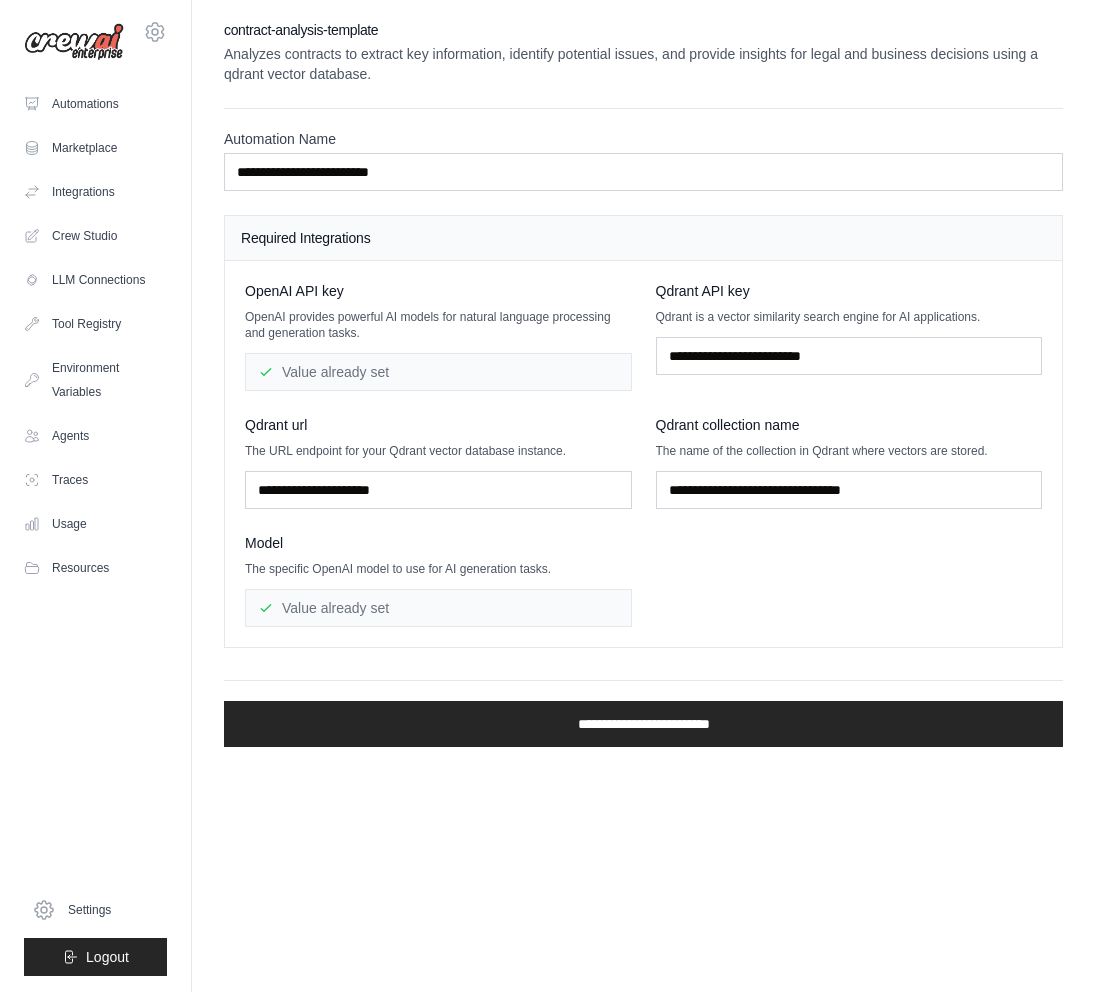 click on "The URL endpoint for your Qdrant vector database instance." at bounding box center [438, 451] 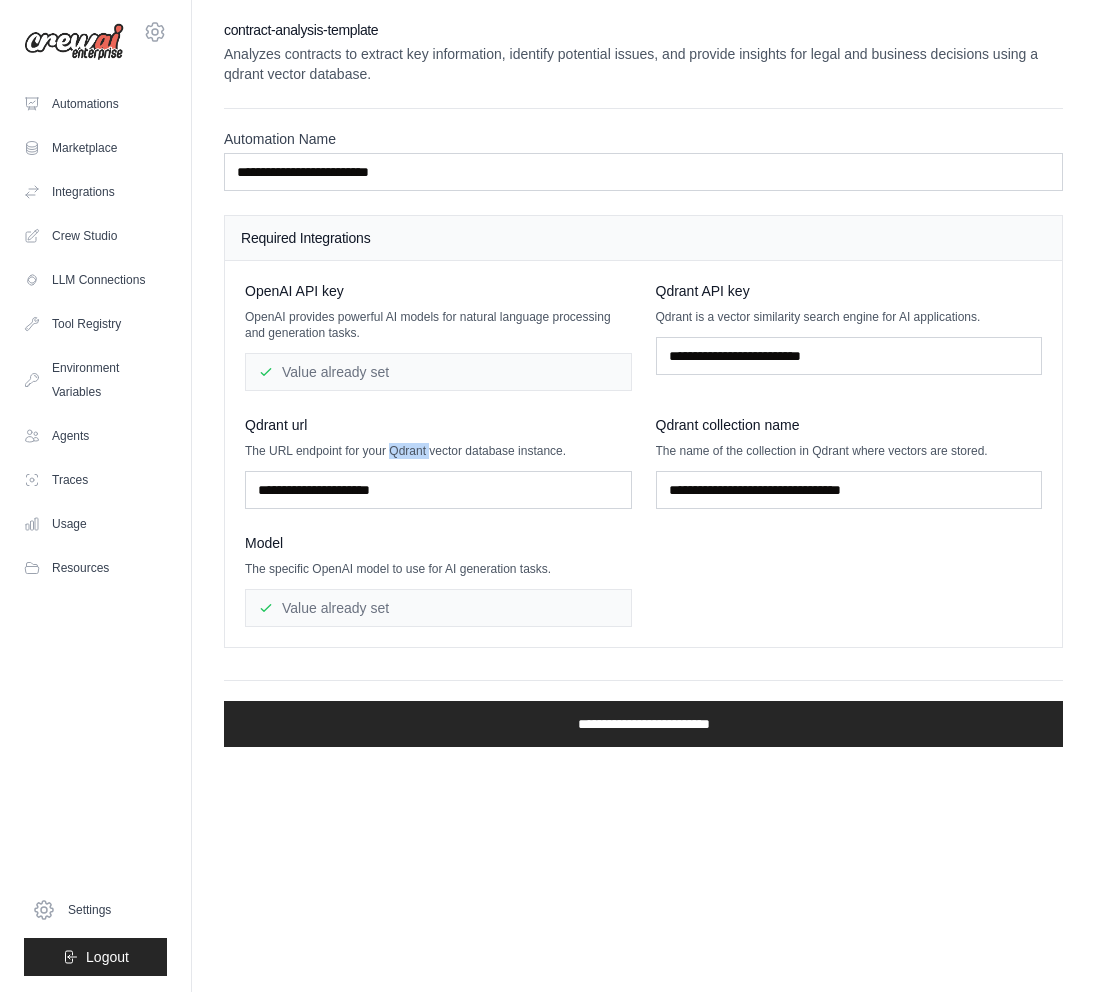 click on "The URL endpoint for your Qdrant vector database instance." at bounding box center (438, 451) 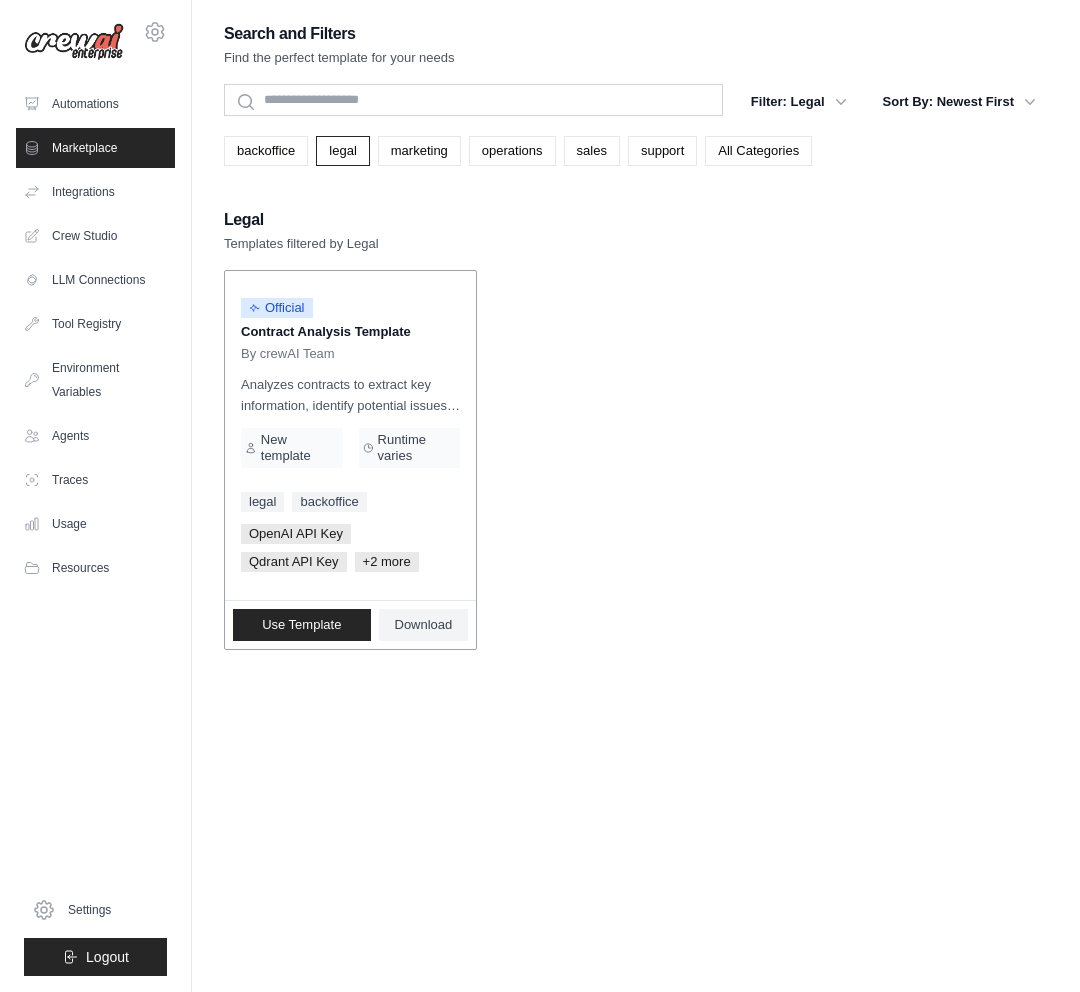 click on "+2 more" at bounding box center [387, 562] 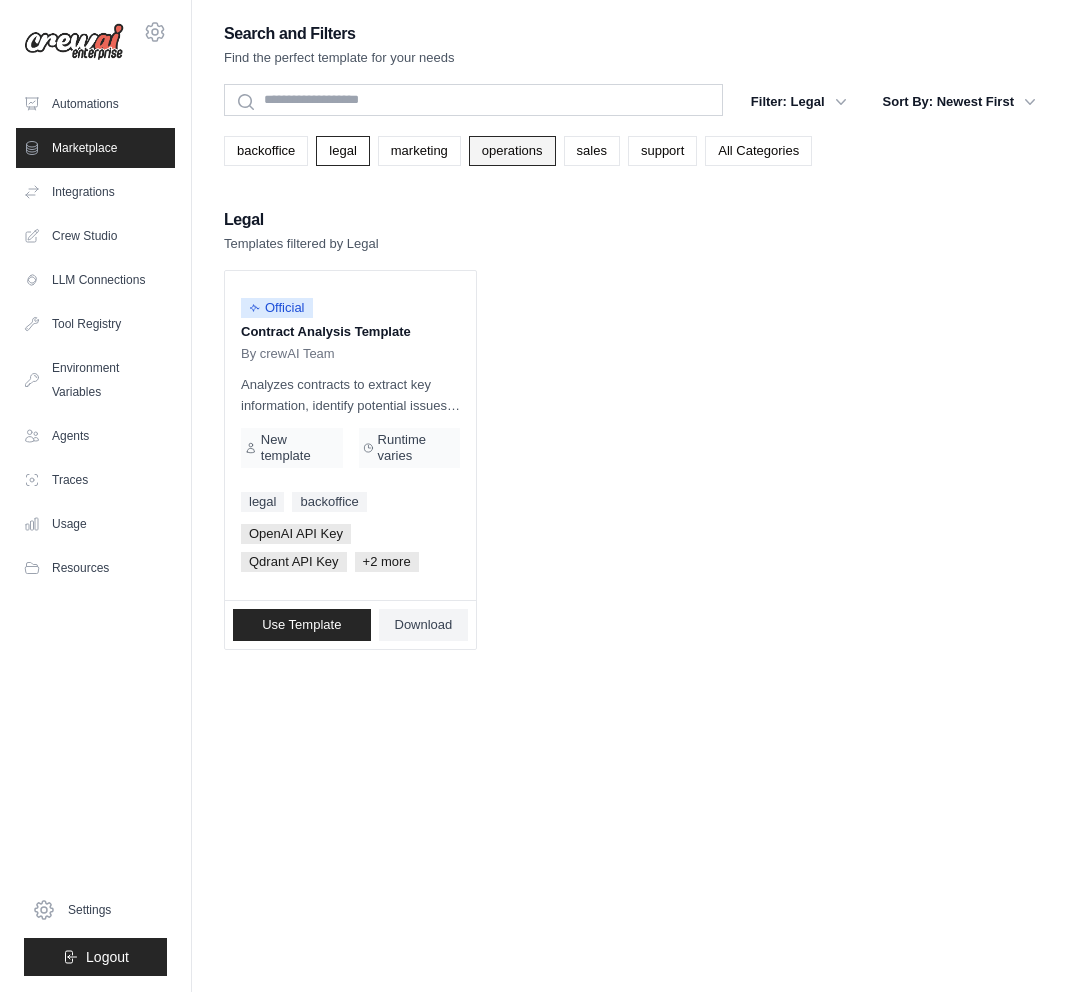 click on "operations" at bounding box center (512, 151) 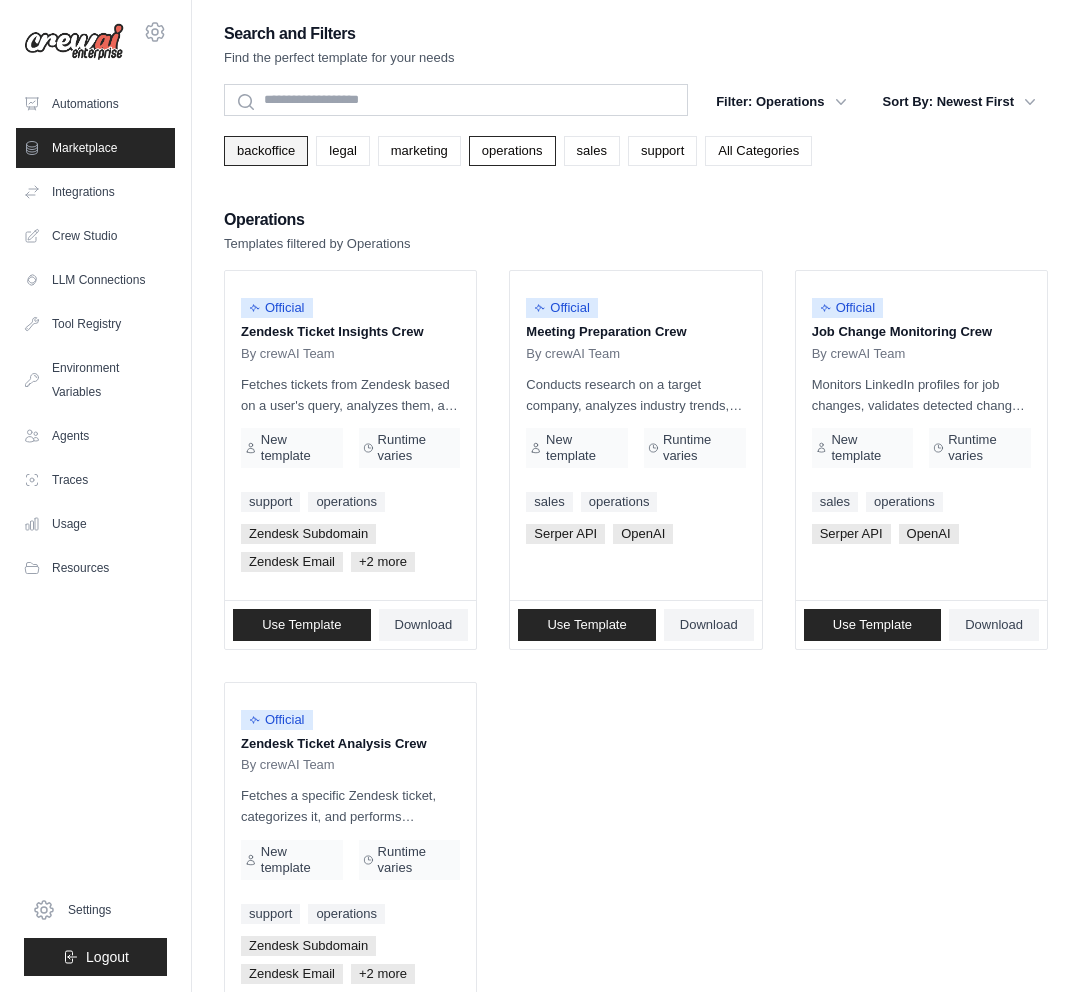 click on "backoffice" at bounding box center (266, 151) 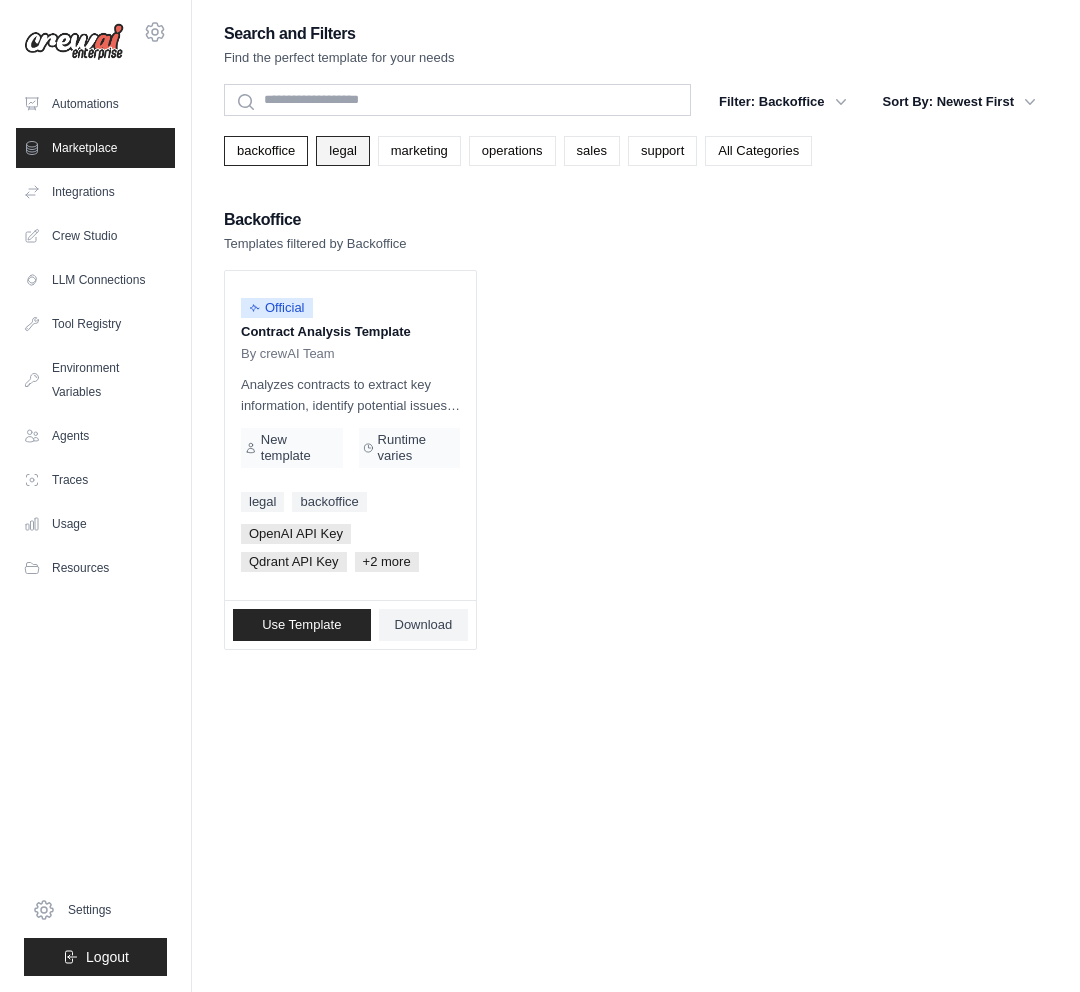 click on "legal" at bounding box center (342, 151) 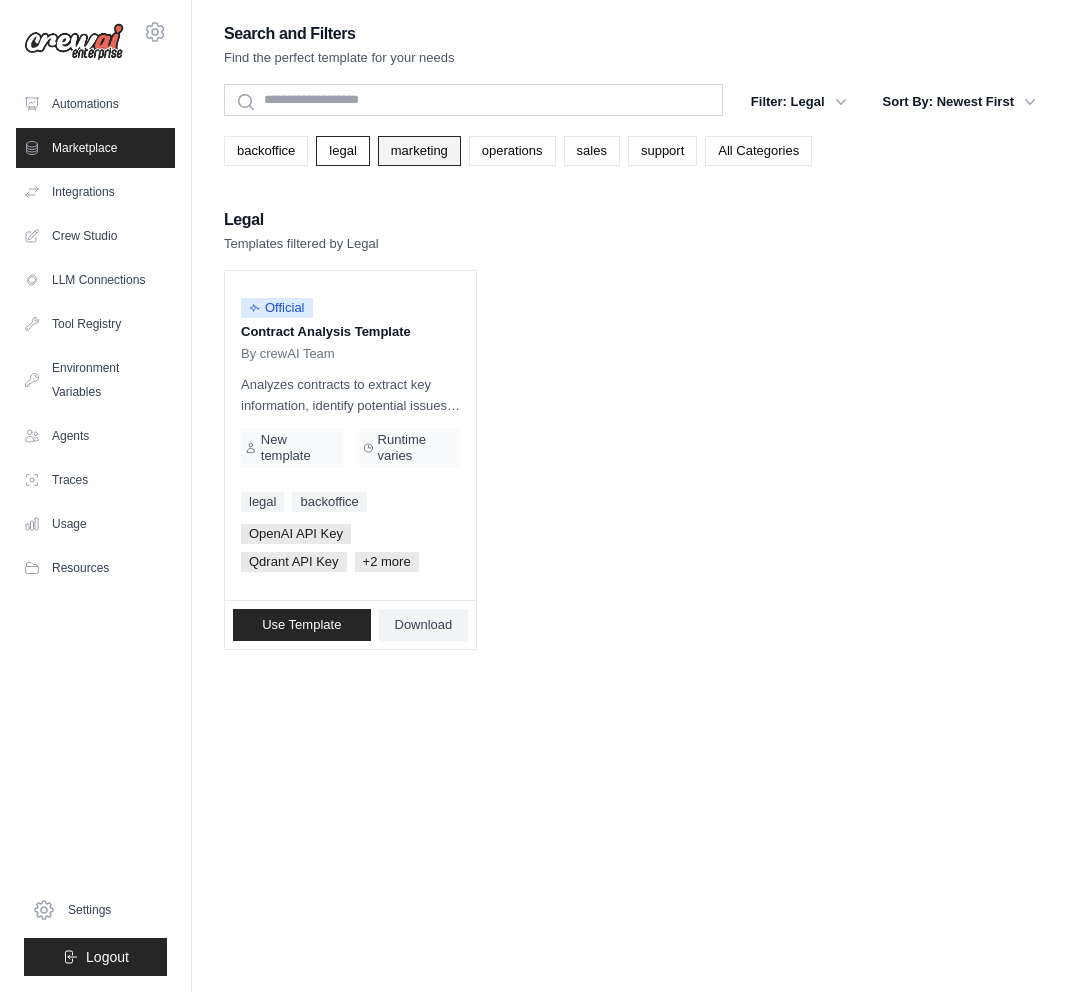 click on "marketing" at bounding box center [419, 151] 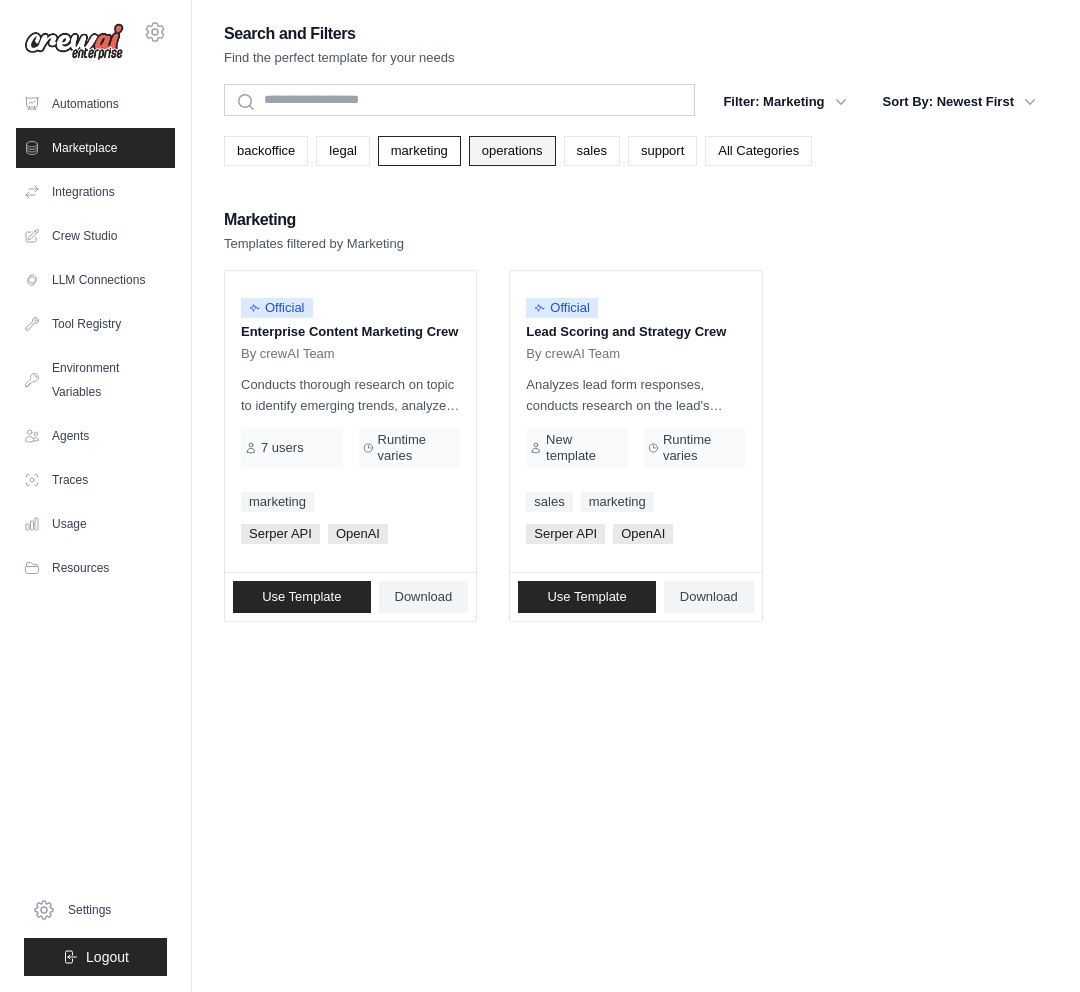 click on "operations" at bounding box center [512, 151] 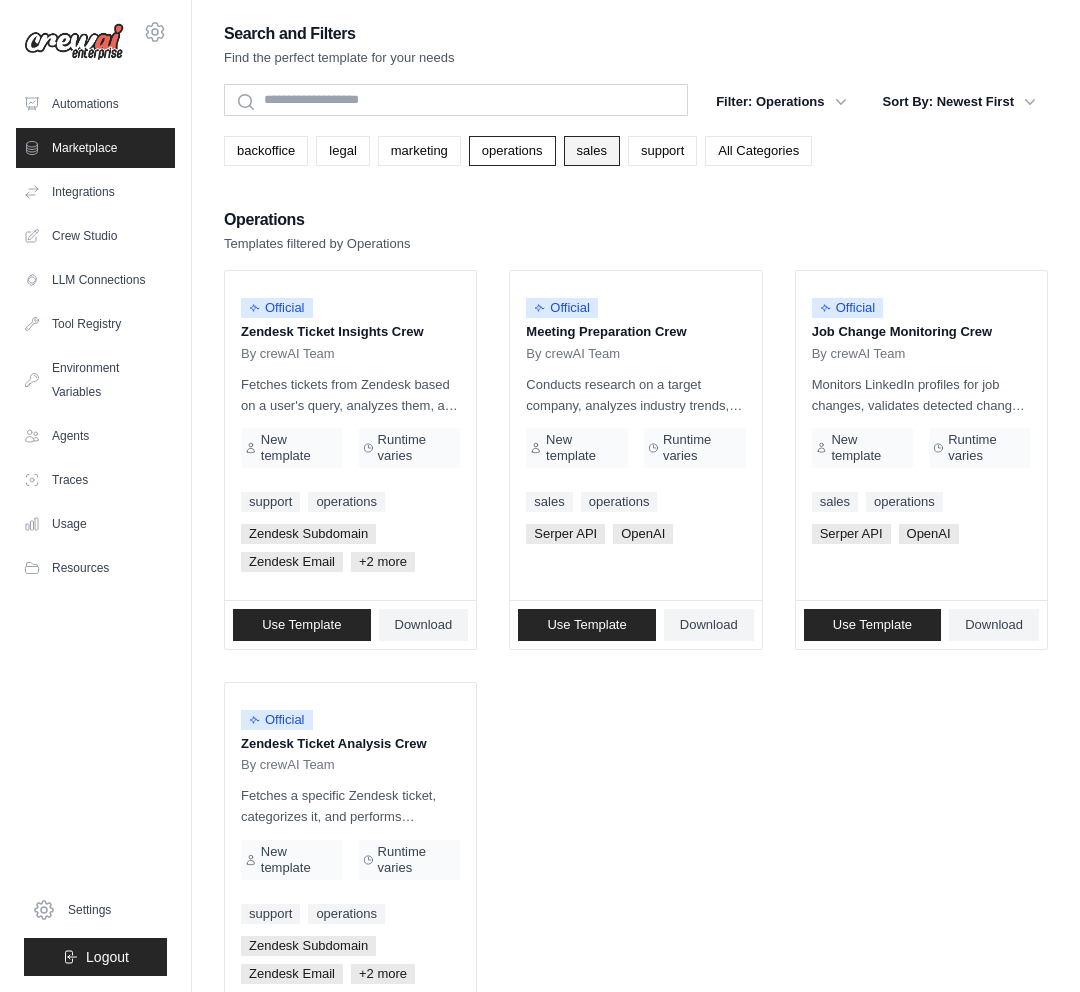 click on "sales" at bounding box center [592, 151] 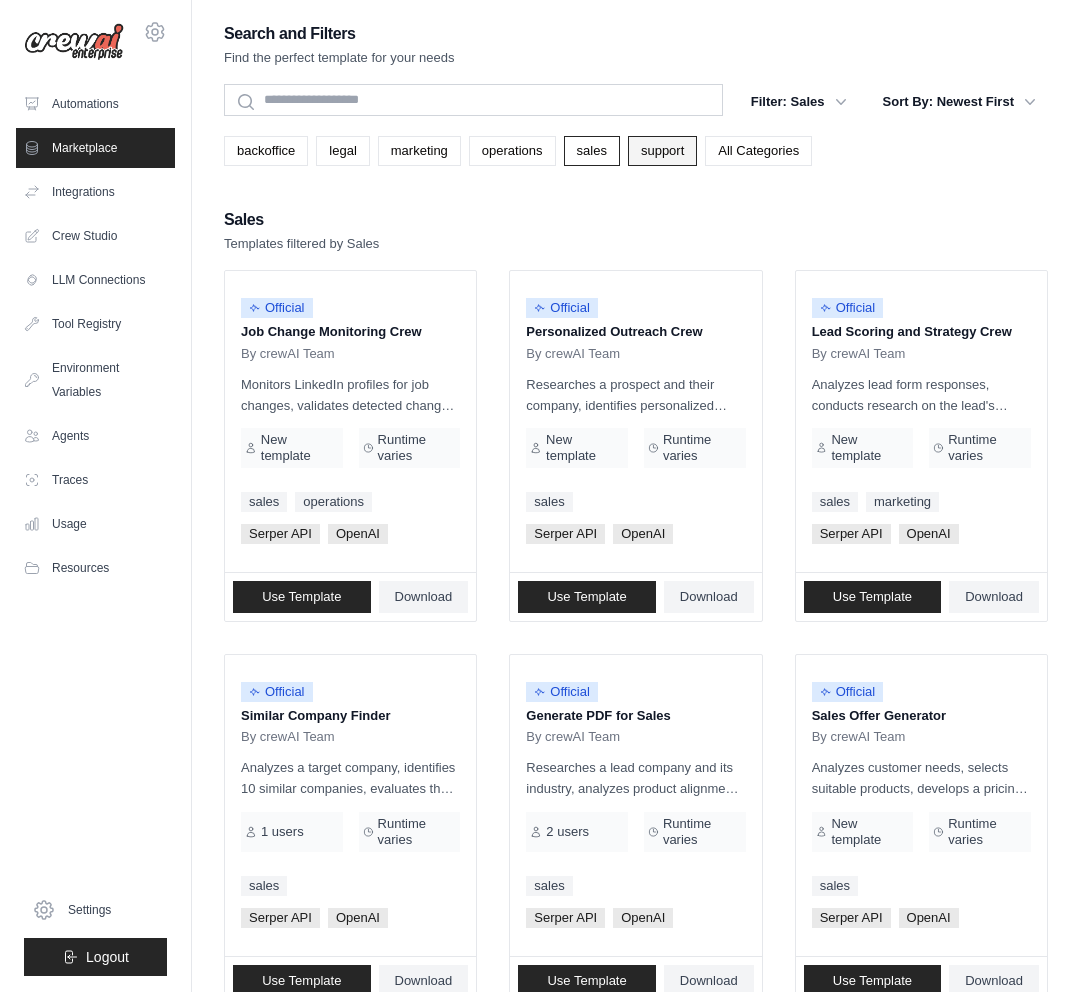 click on "support" at bounding box center [662, 151] 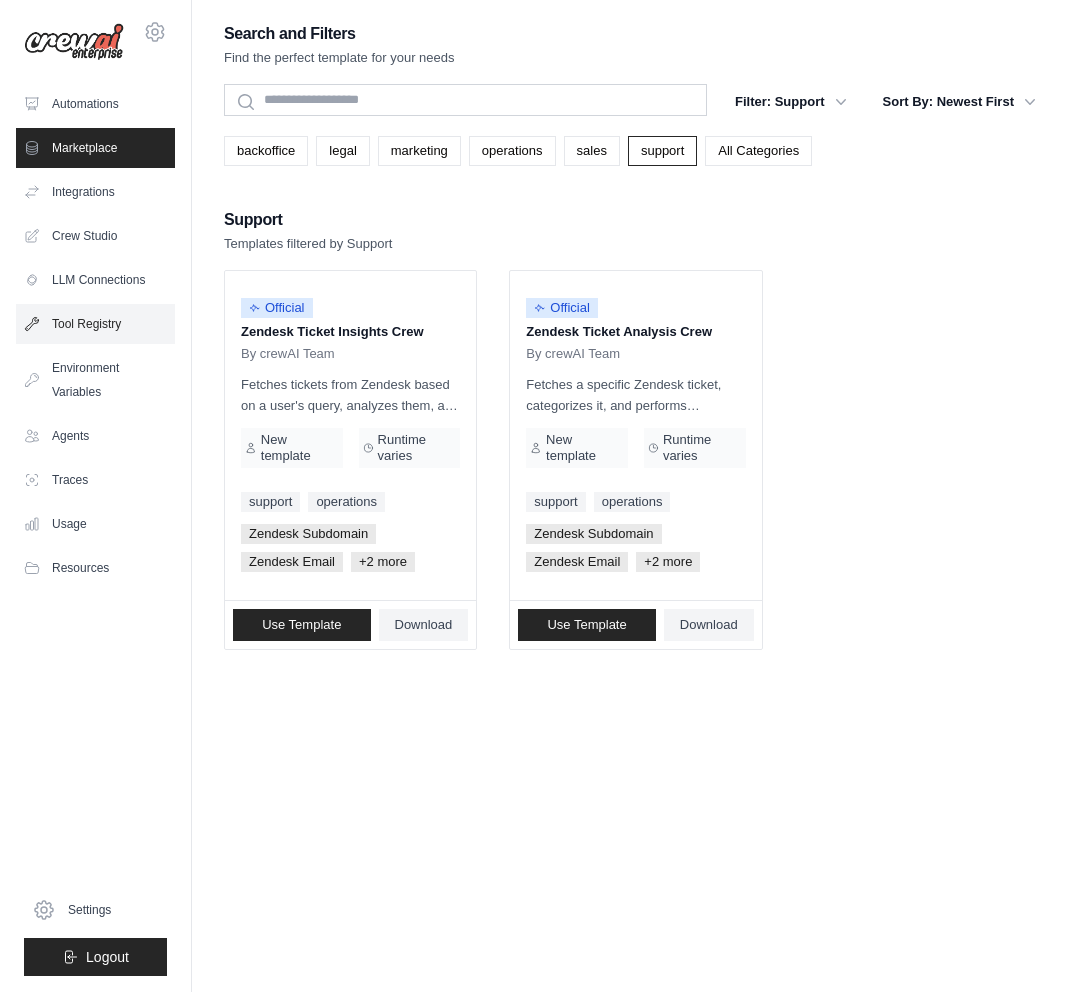 click on "Tool Registry" at bounding box center (95, 324) 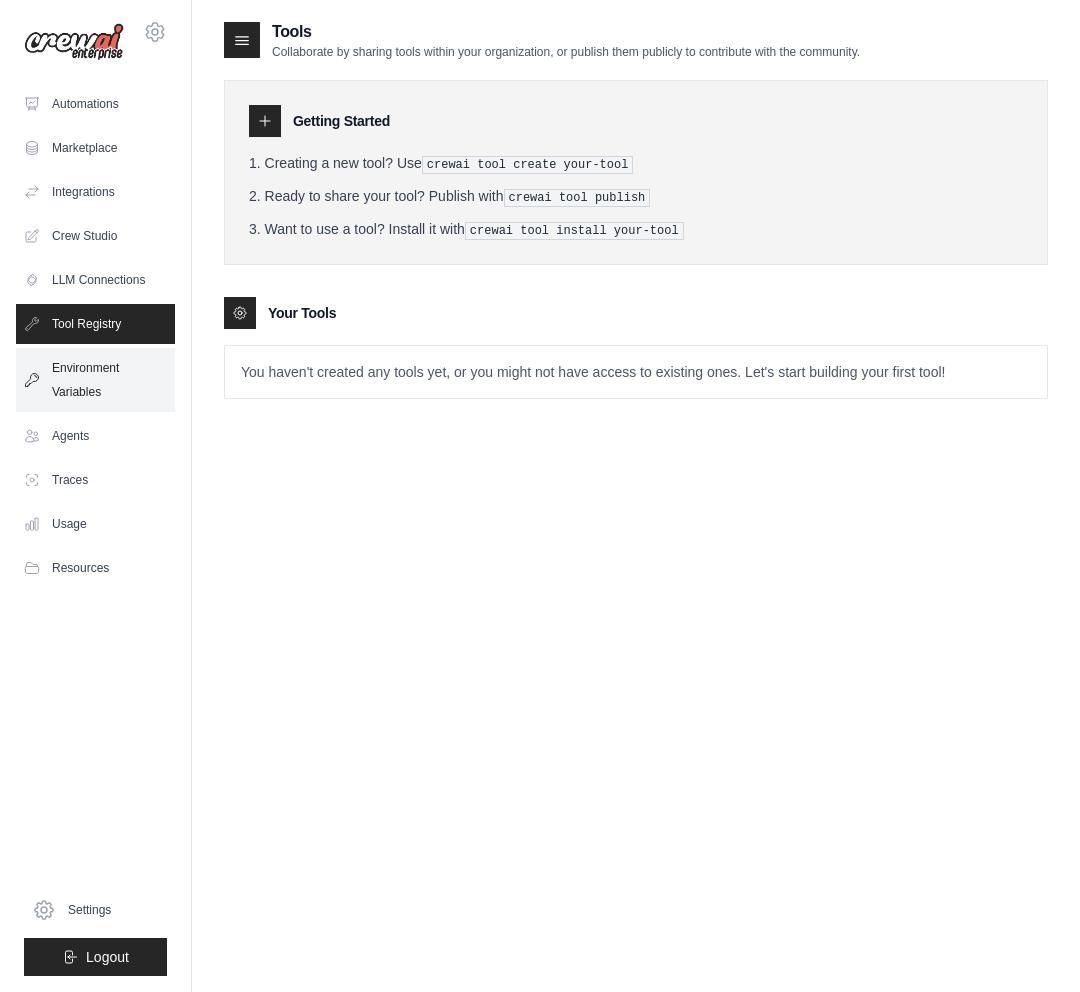 click on "Environment Variables" at bounding box center (95, 380) 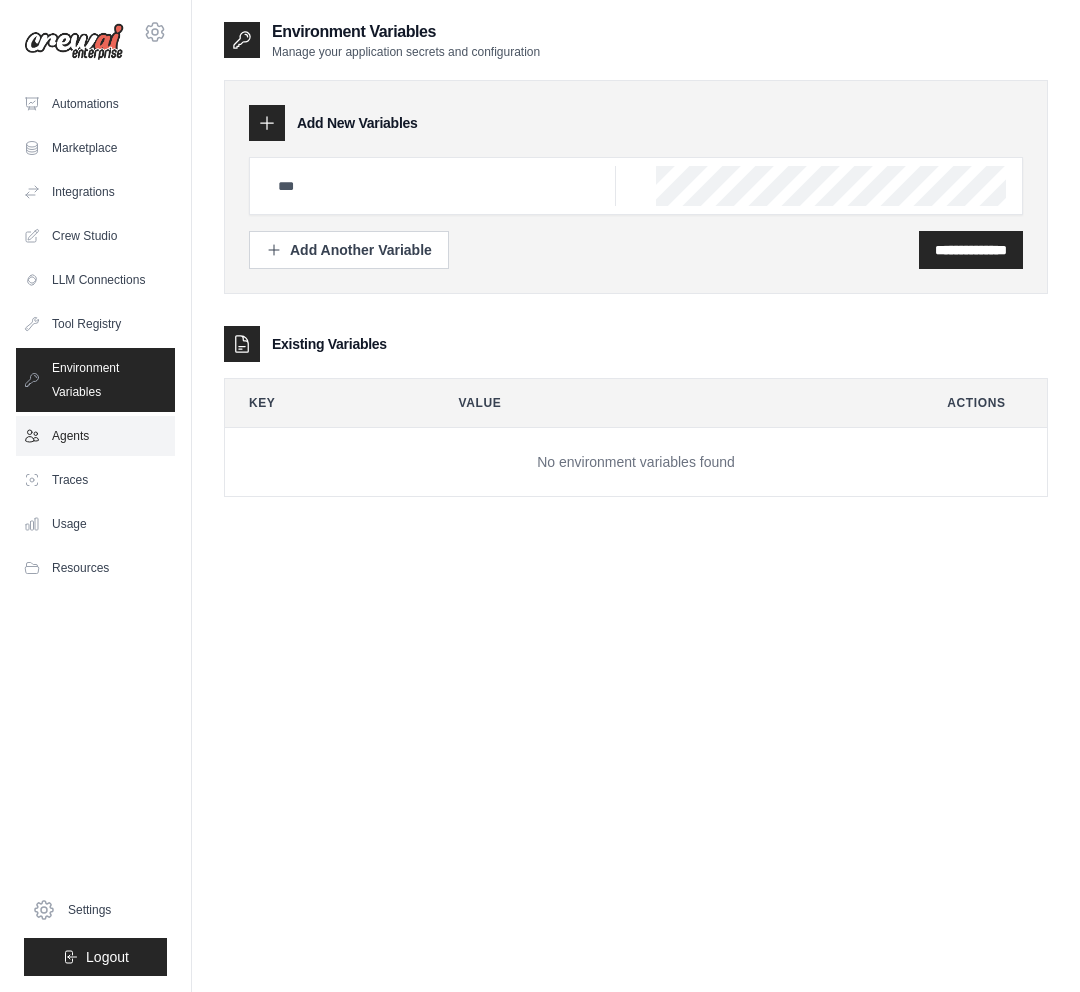 click on "Agents" at bounding box center [95, 436] 